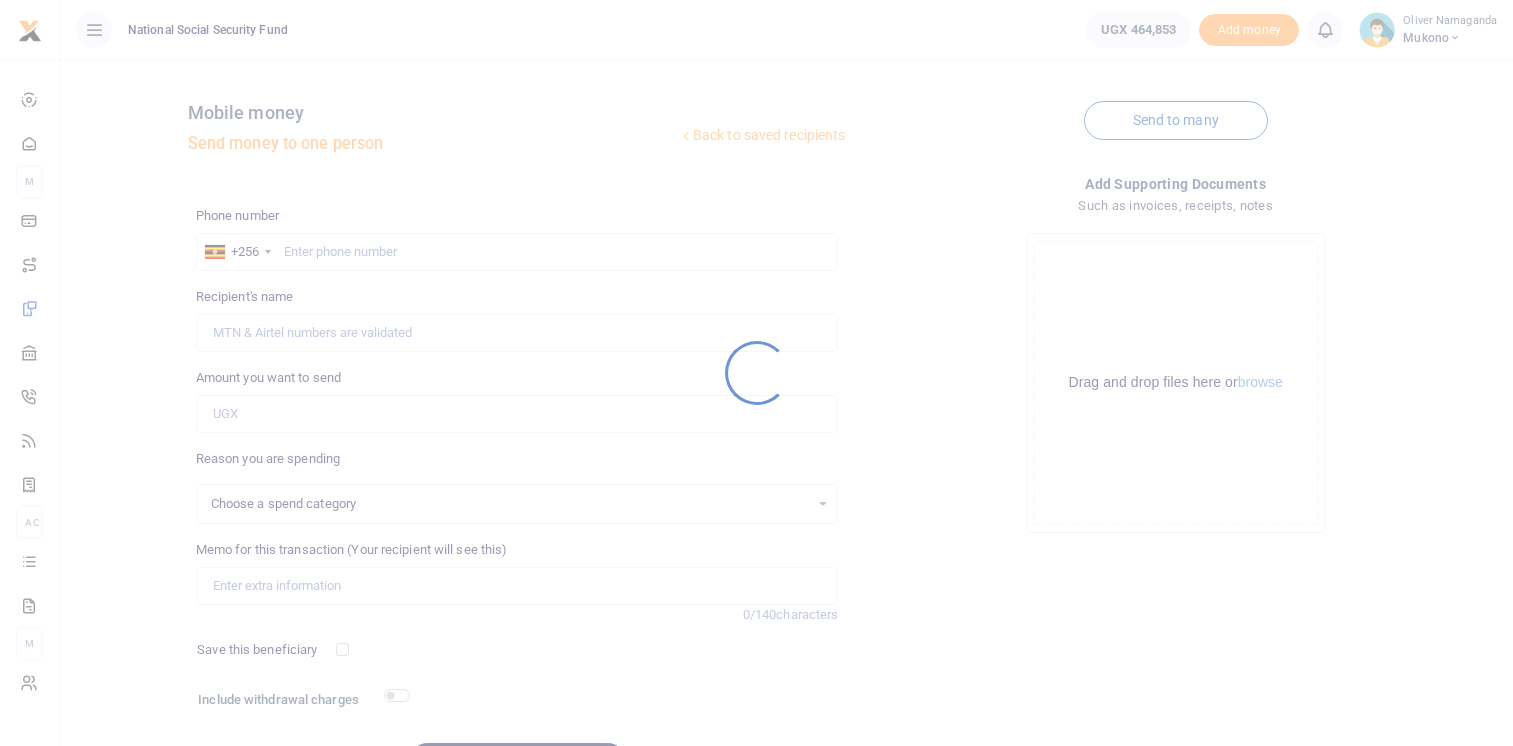 scroll, scrollTop: 0, scrollLeft: 0, axis: both 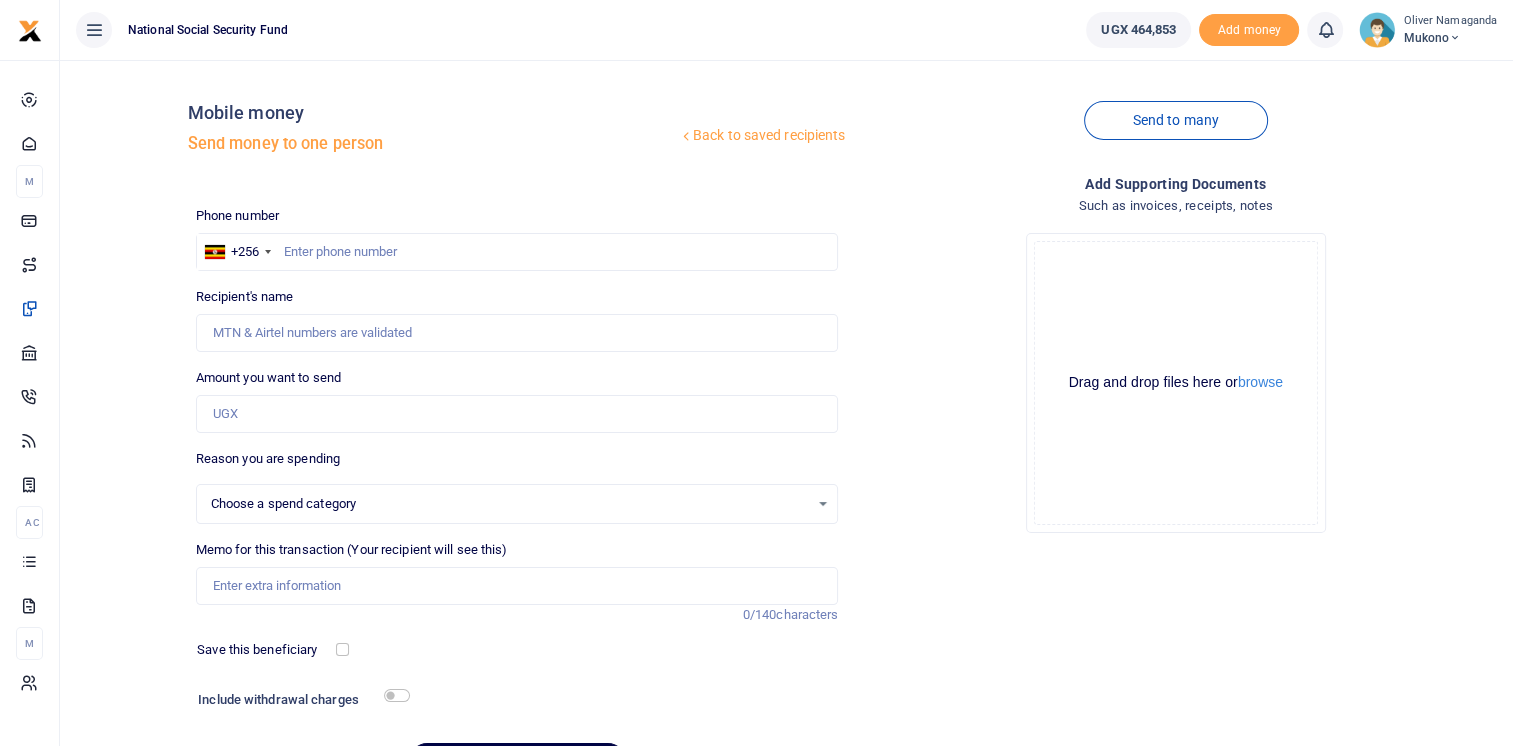 select 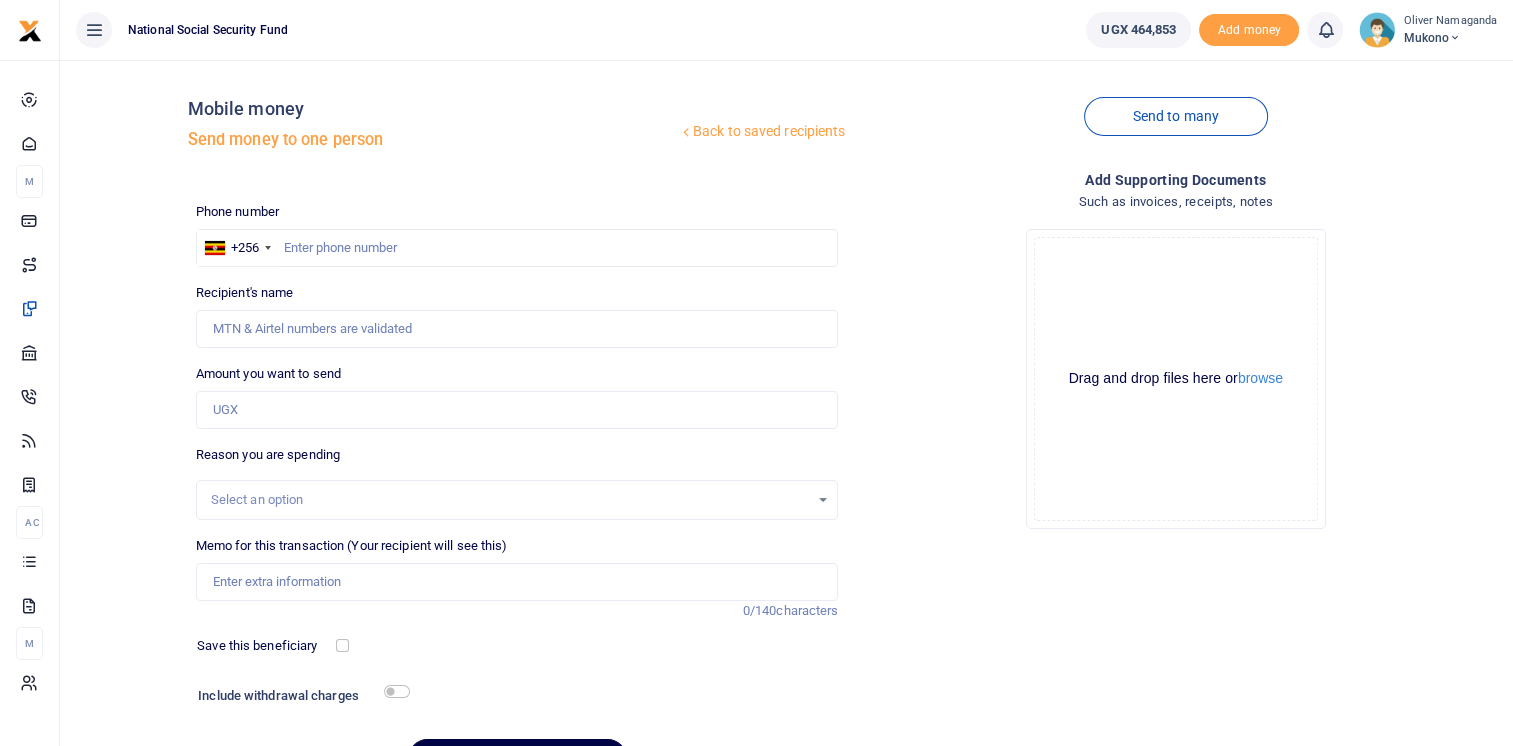 scroll, scrollTop: 0, scrollLeft: 0, axis: both 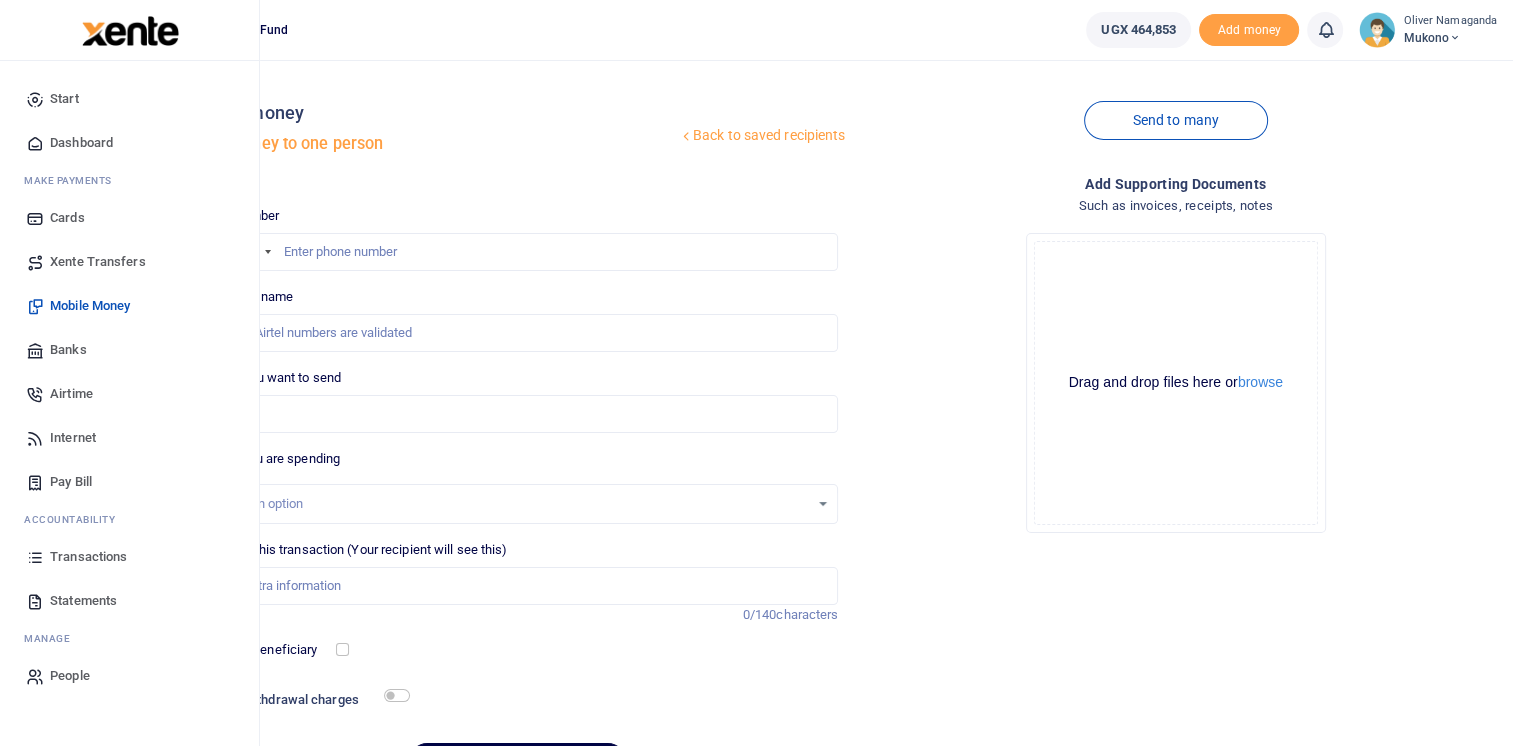 click on "Dashboard" at bounding box center (81, 143) 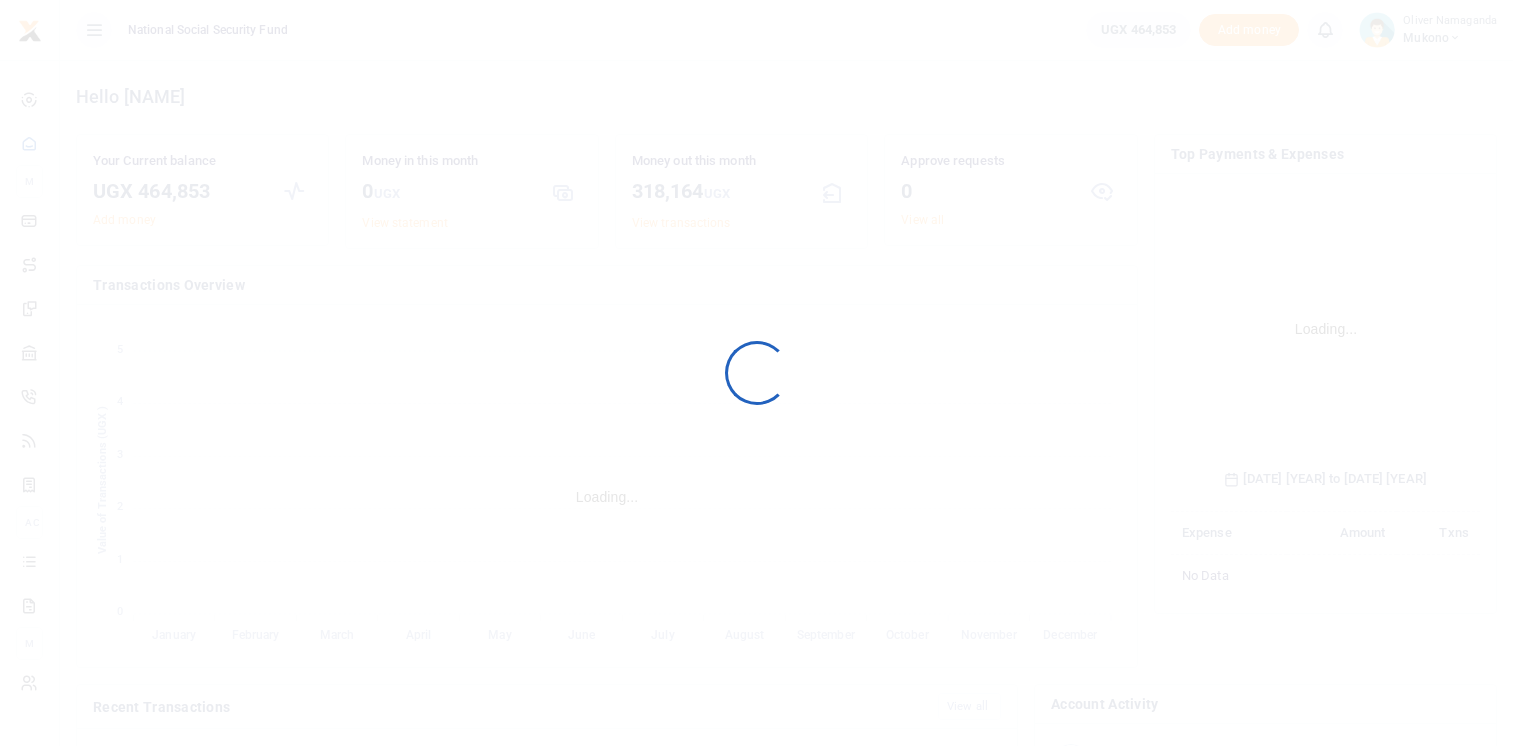 scroll, scrollTop: 0, scrollLeft: 0, axis: both 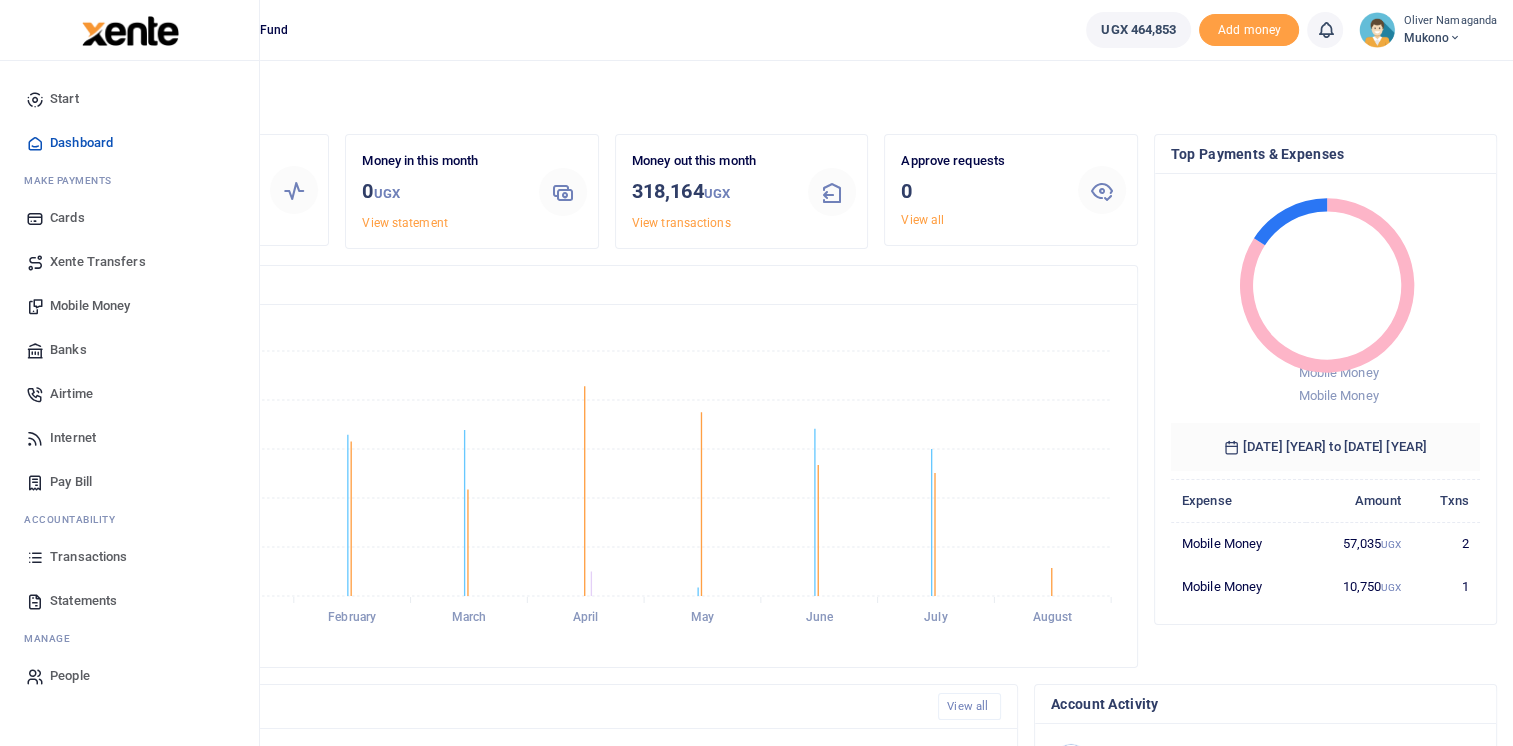 click on "Mobile Money" at bounding box center (90, 306) 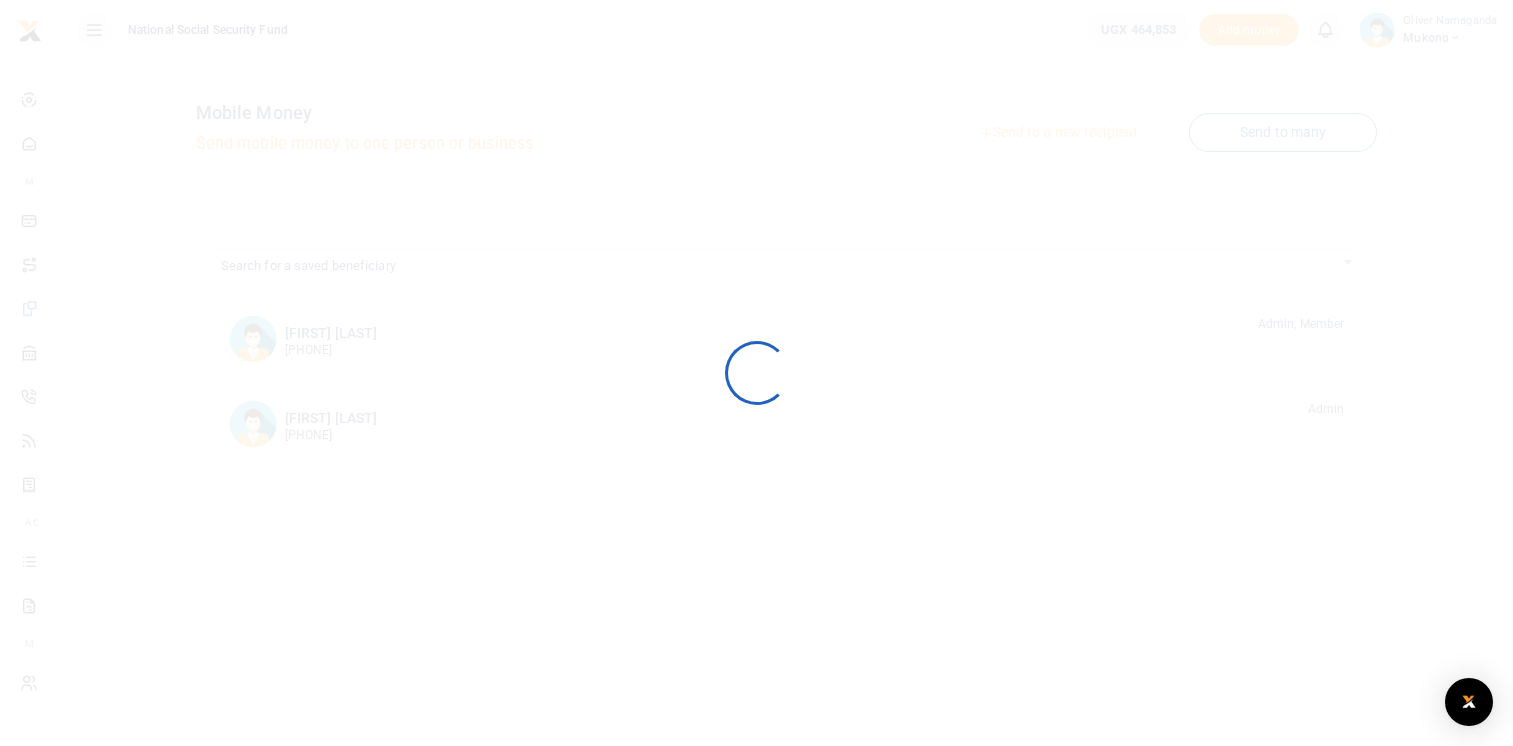 scroll, scrollTop: 0, scrollLeft: 0, axis: both 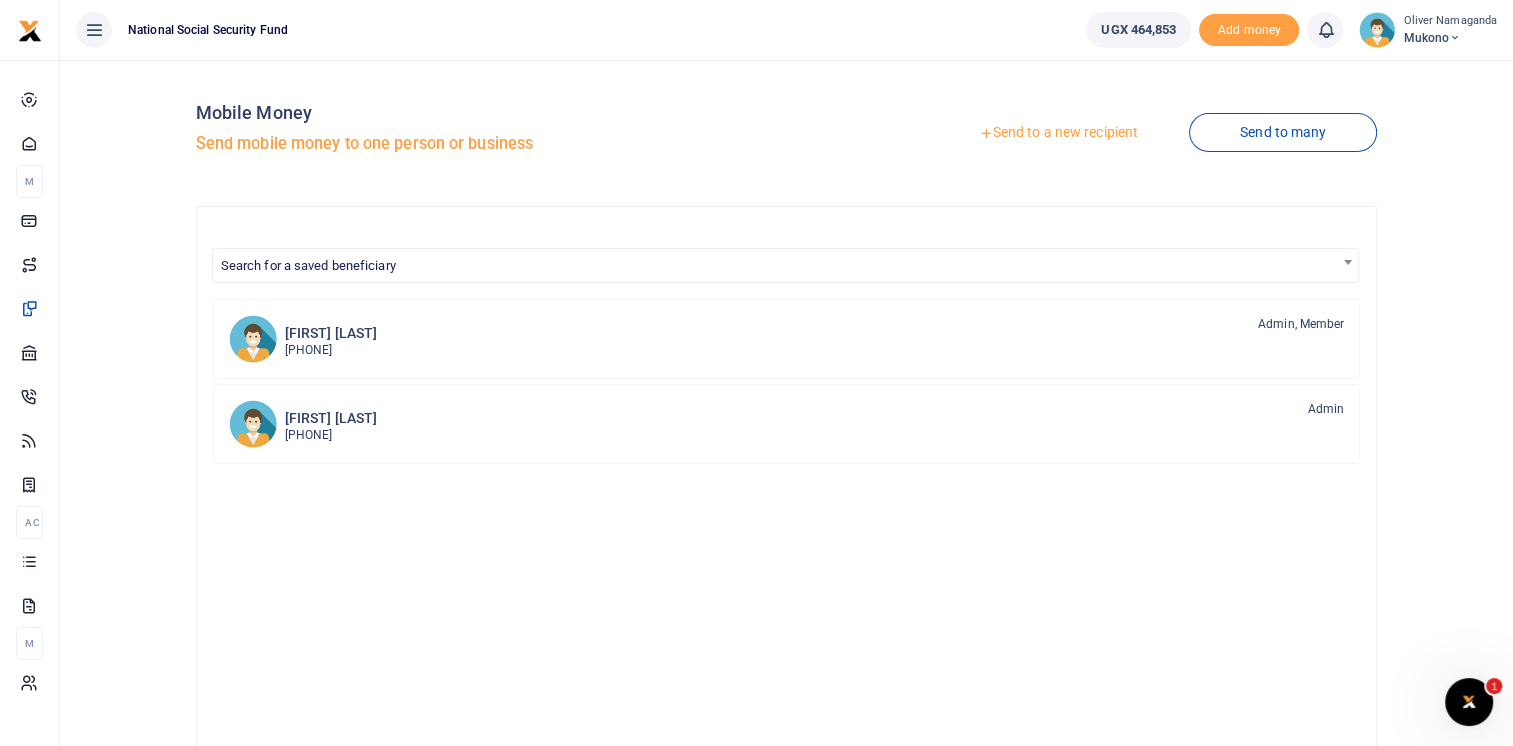 click on "Send to a new recipient" at bounding box center [1058, 133] 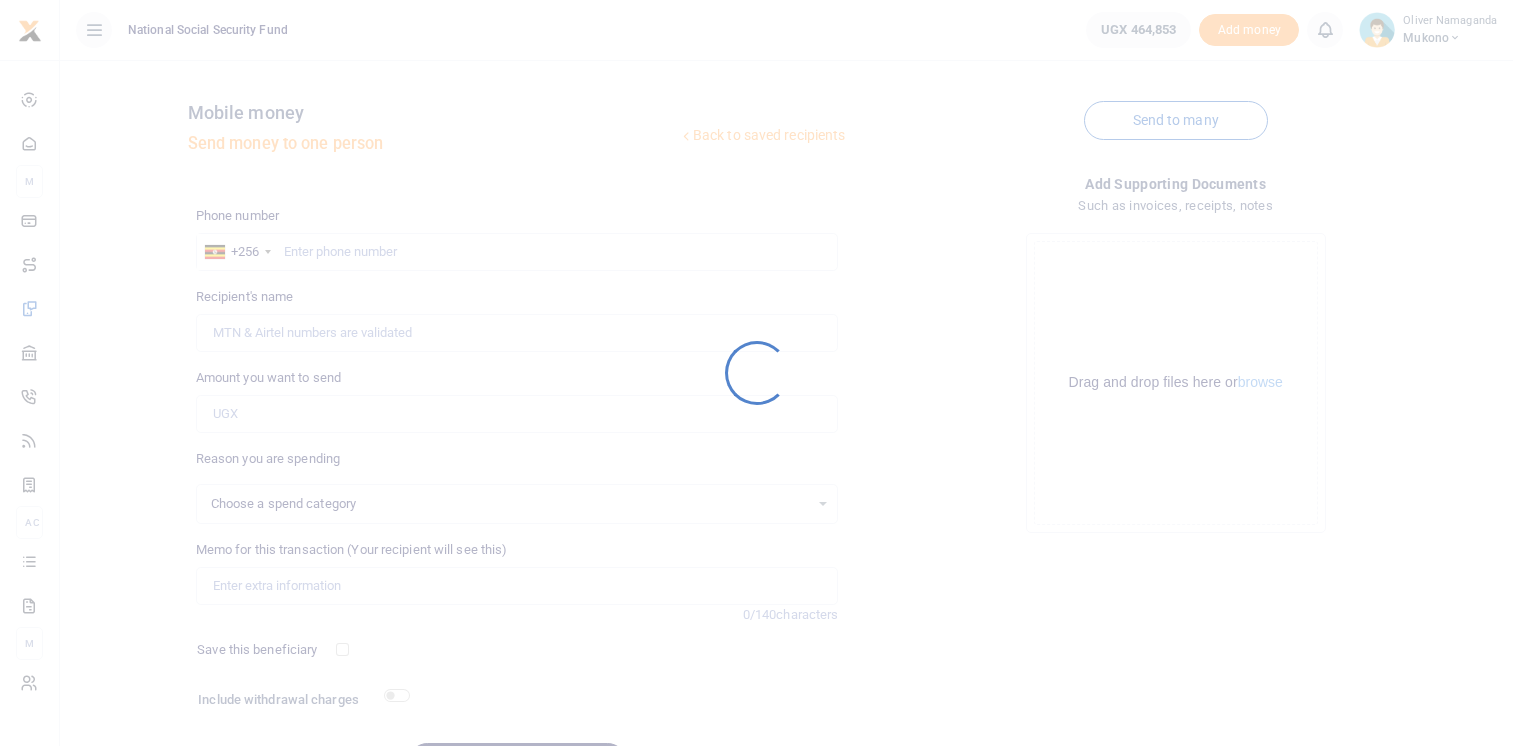 scroll, scrollTop: 0, scrollLeft: 0, axis: both 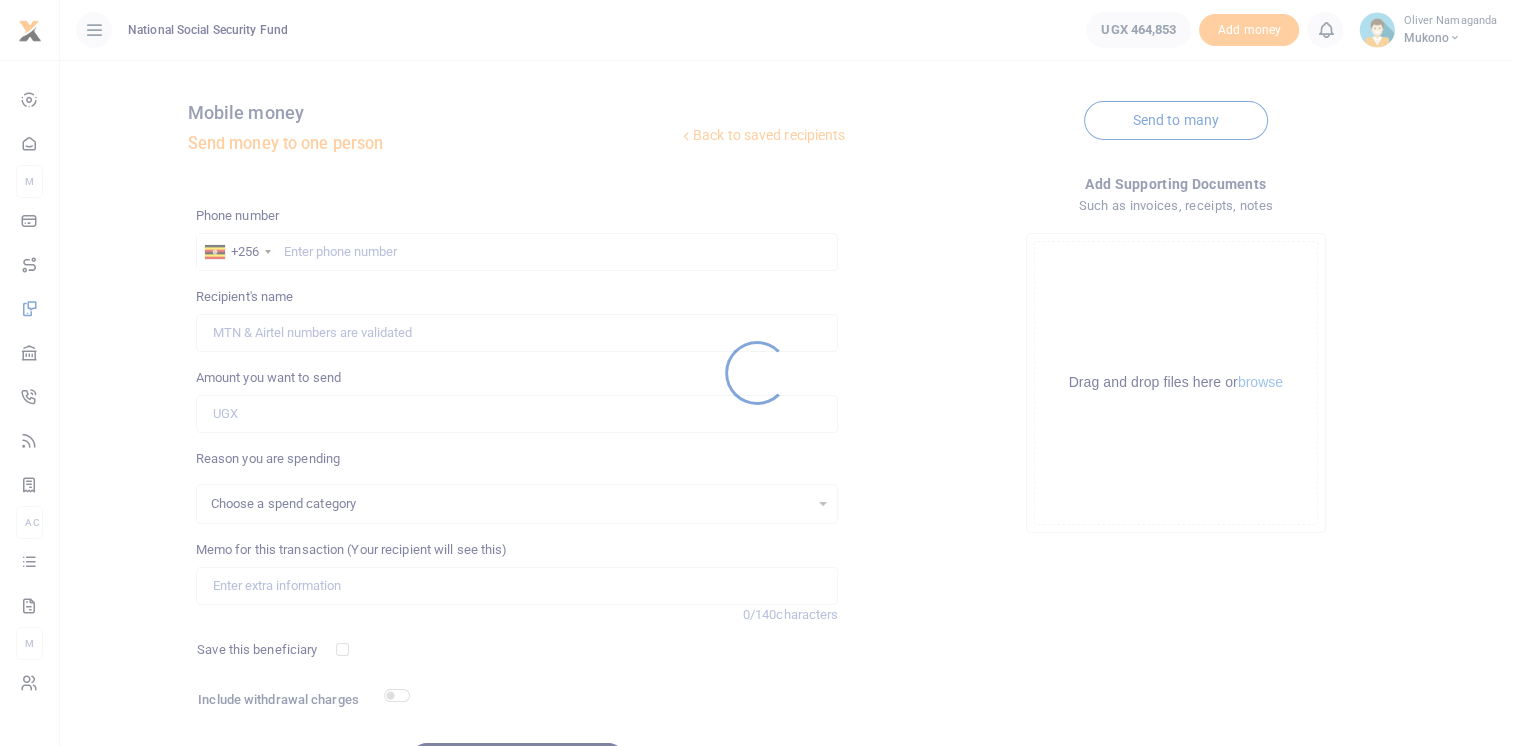 select 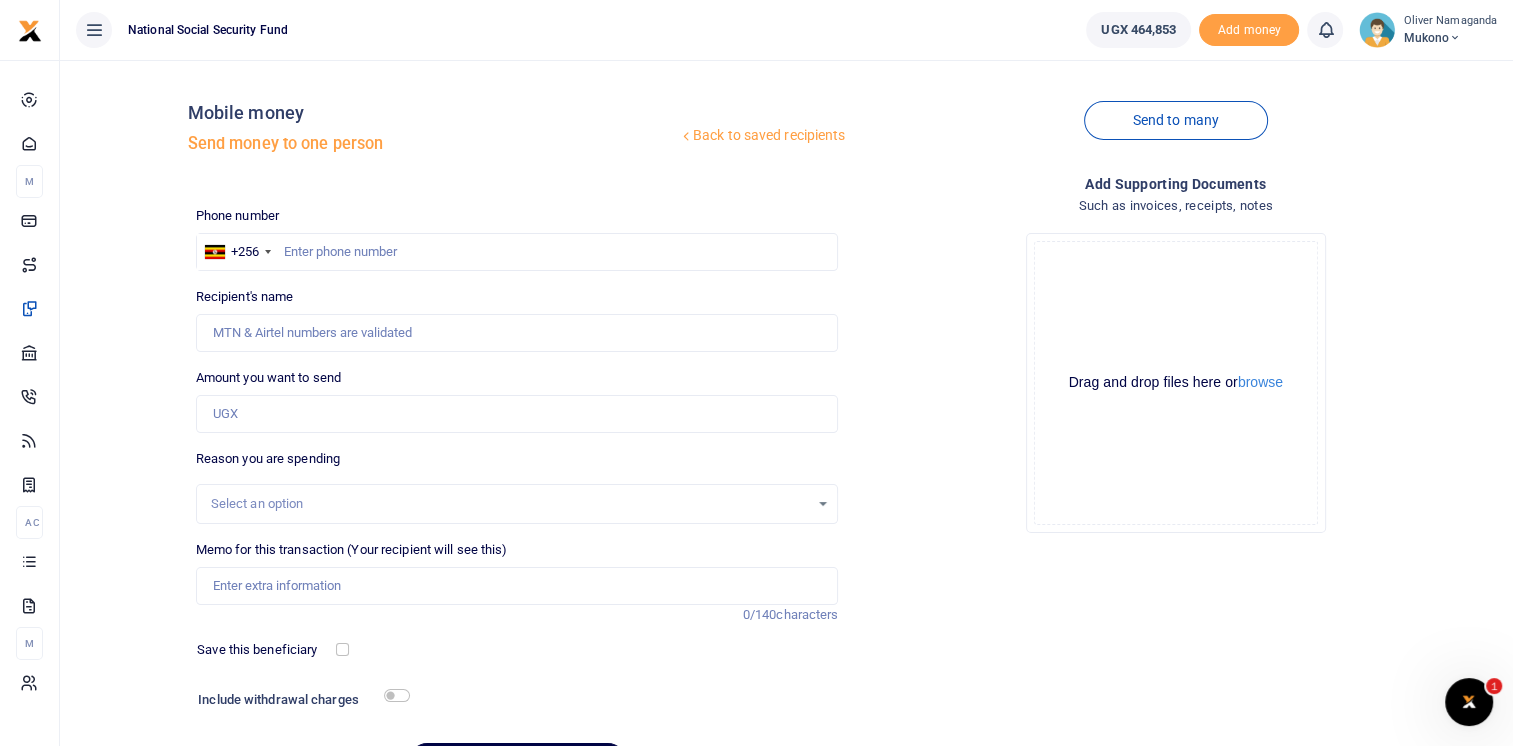 scroll, scrollTop: 0, scrollLeft: 0, axis: both 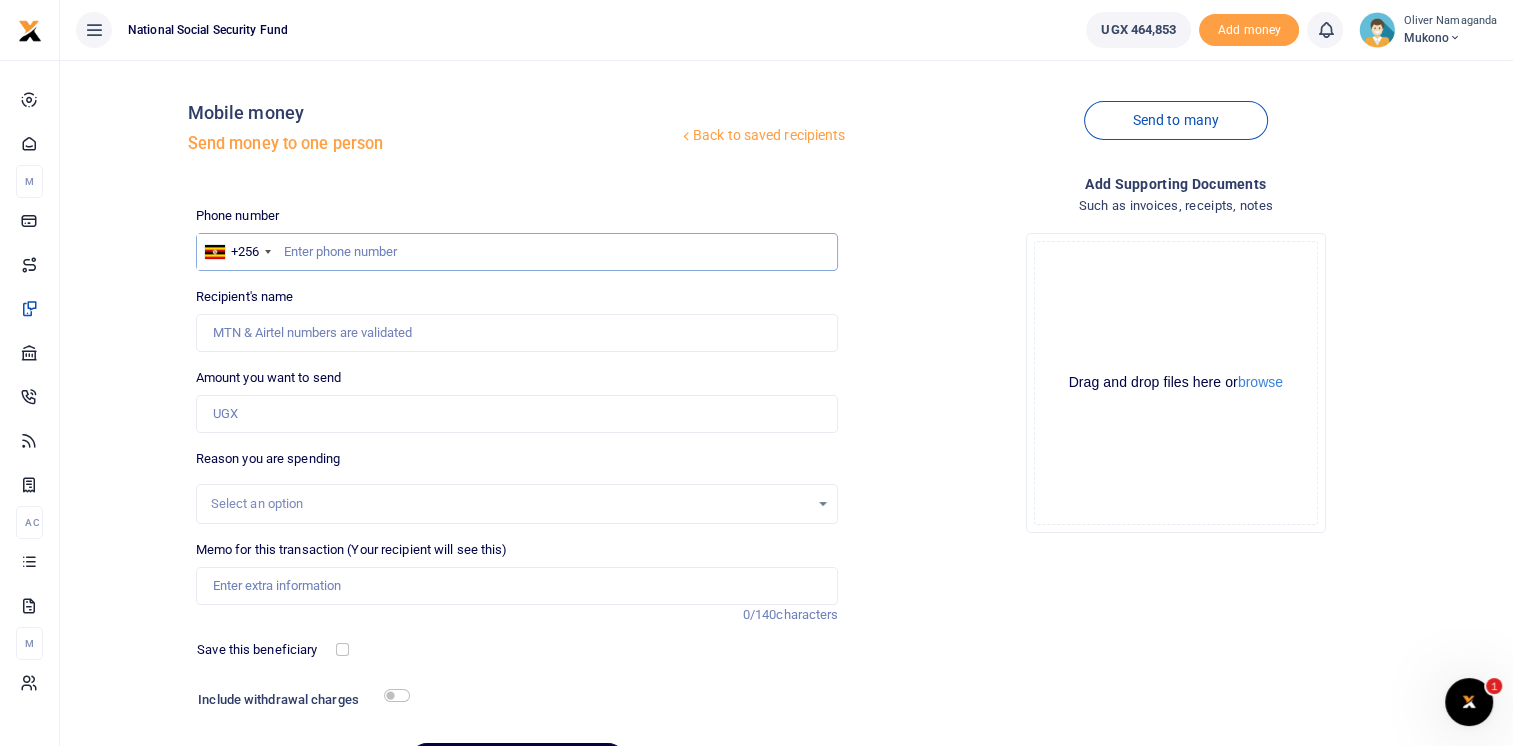 click at bounding box center [517, 252] 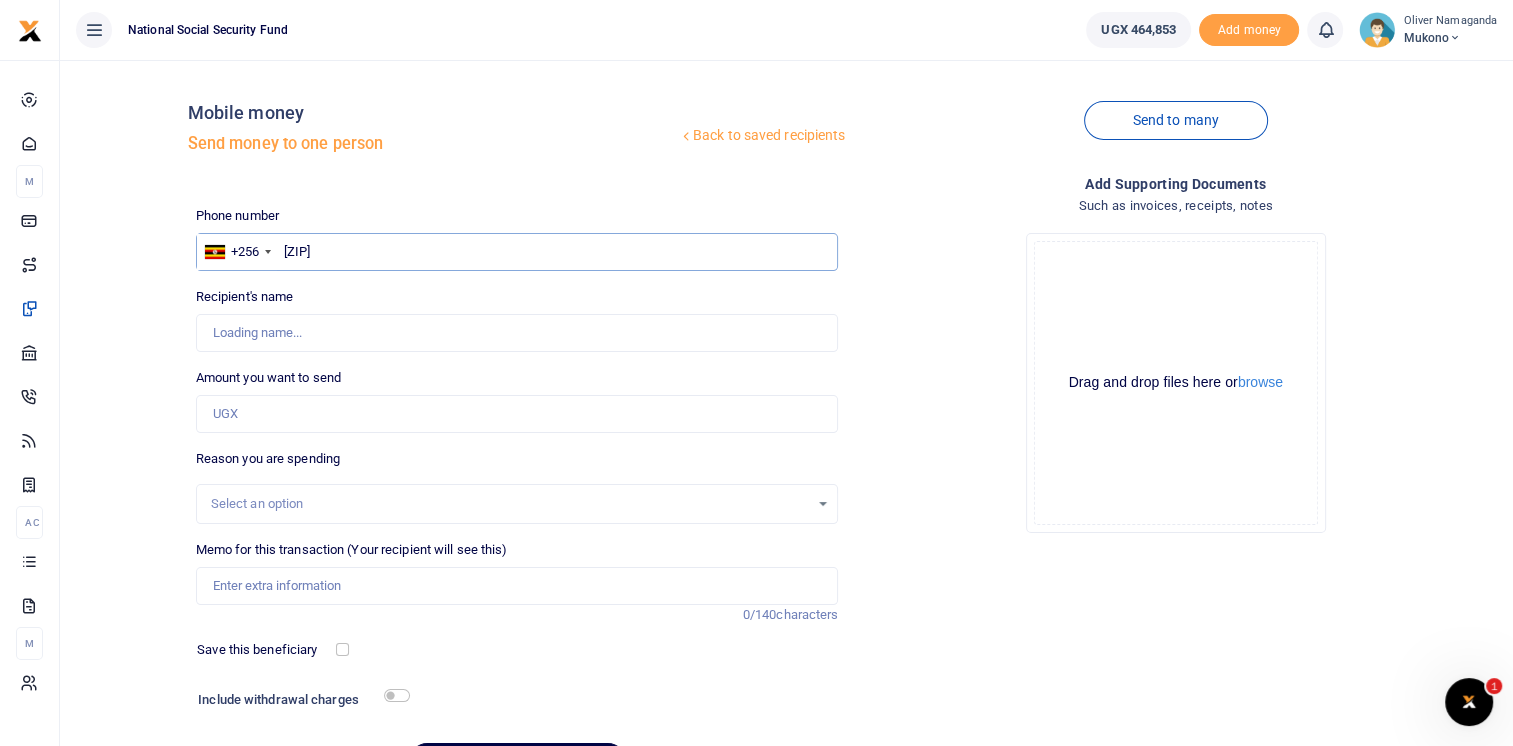 type on "701456086" 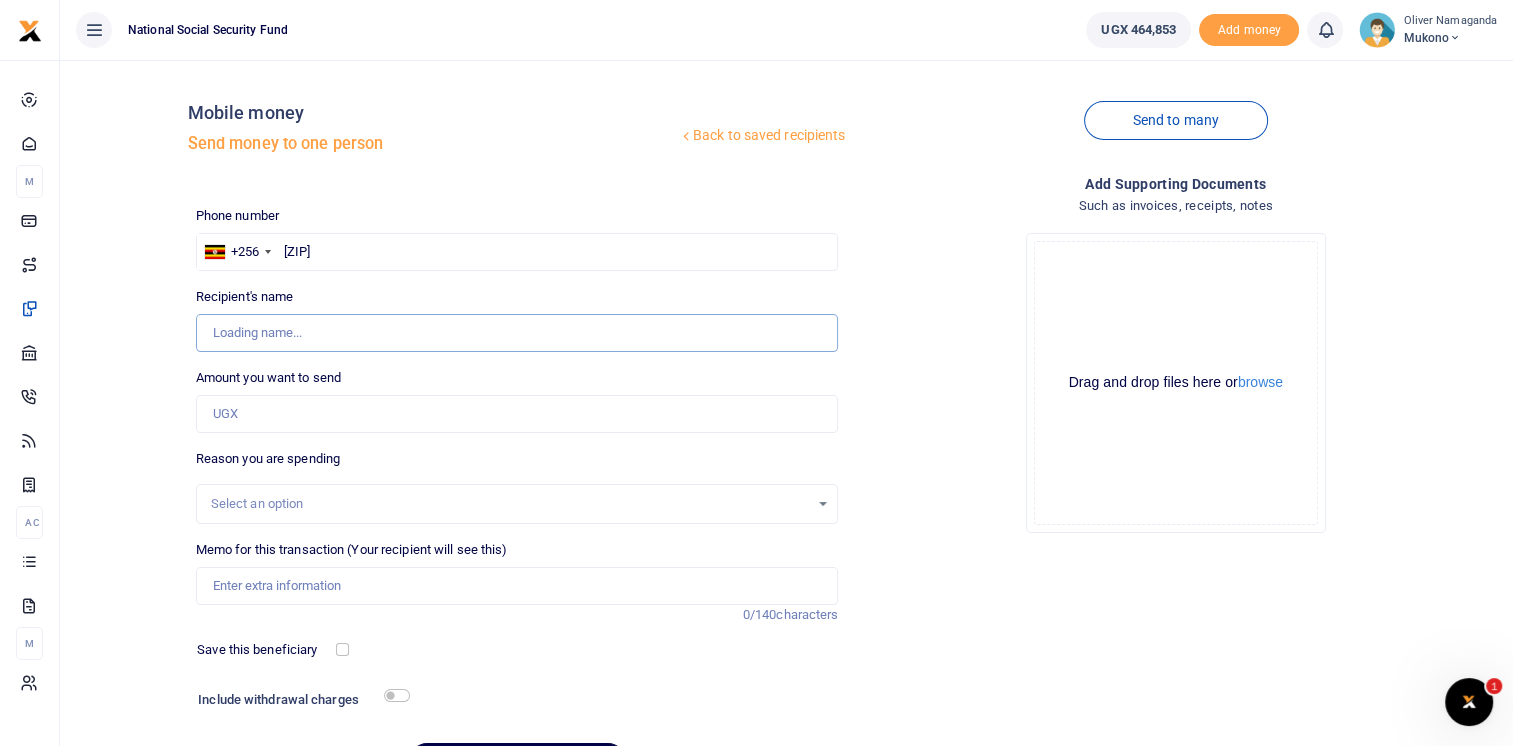 click on "Recipient's name" at bounding box center [517, 333] 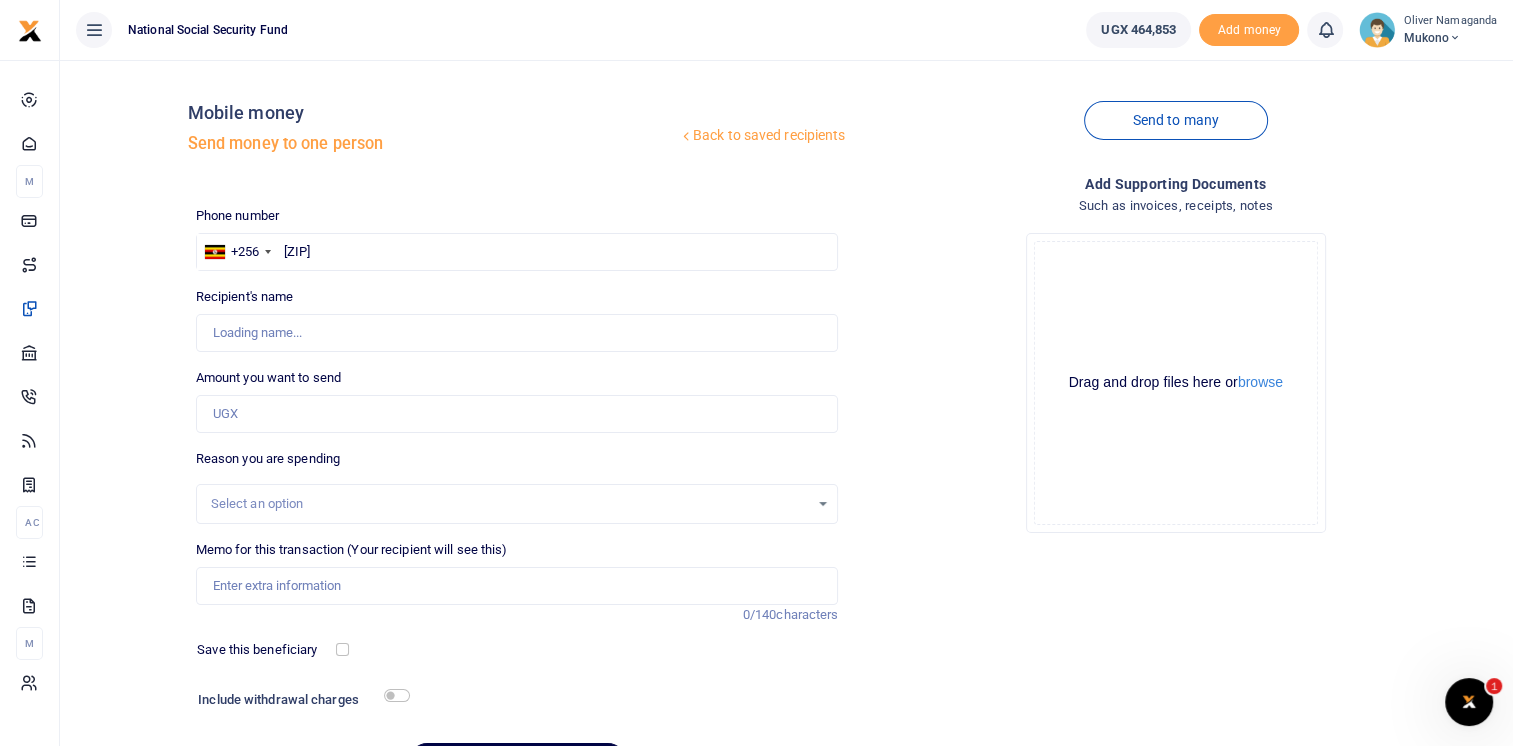 click on "Such as invoices, receipts, notes" at bounding box center [1175, 206] 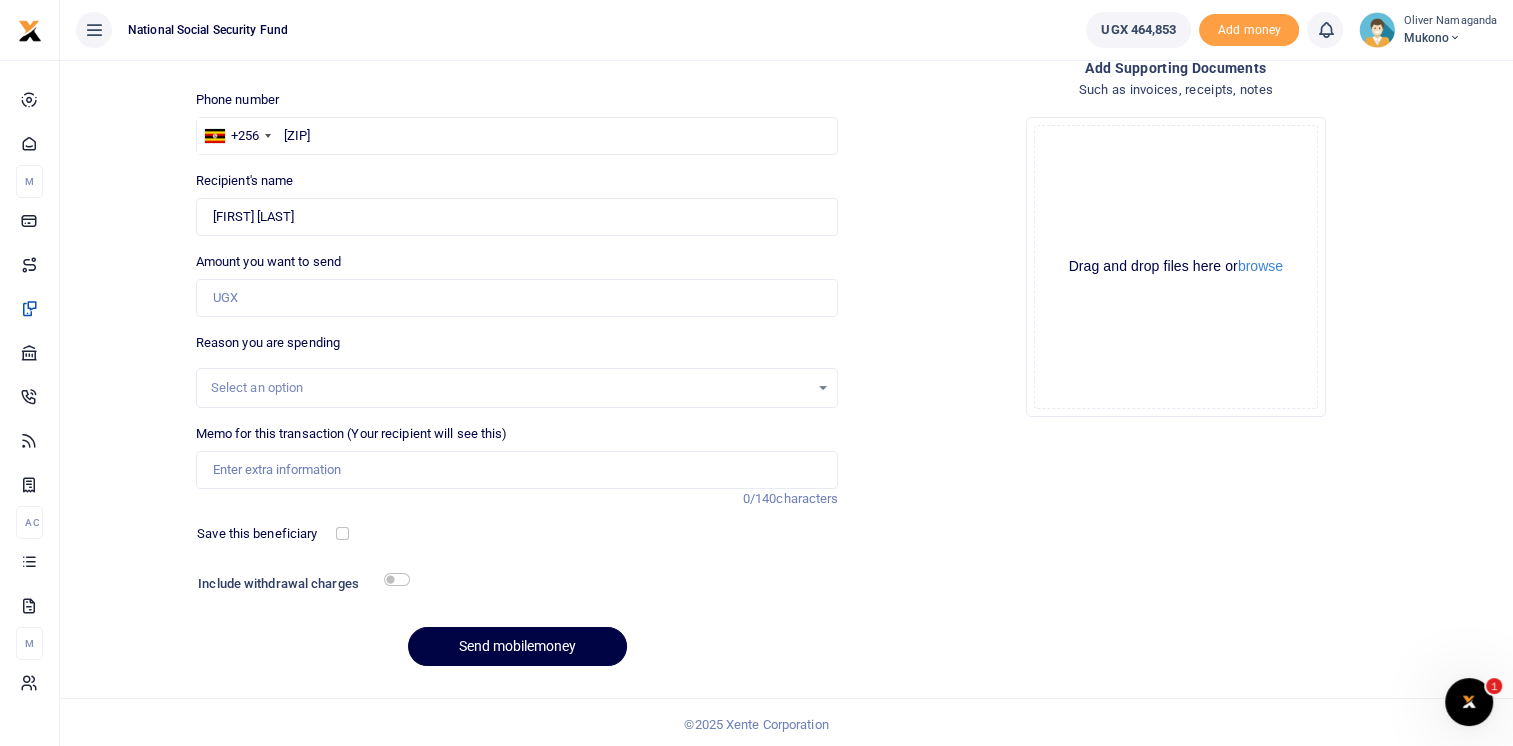 scroll, scrollTop: 119, scrollLeft: 0, axis: vertical 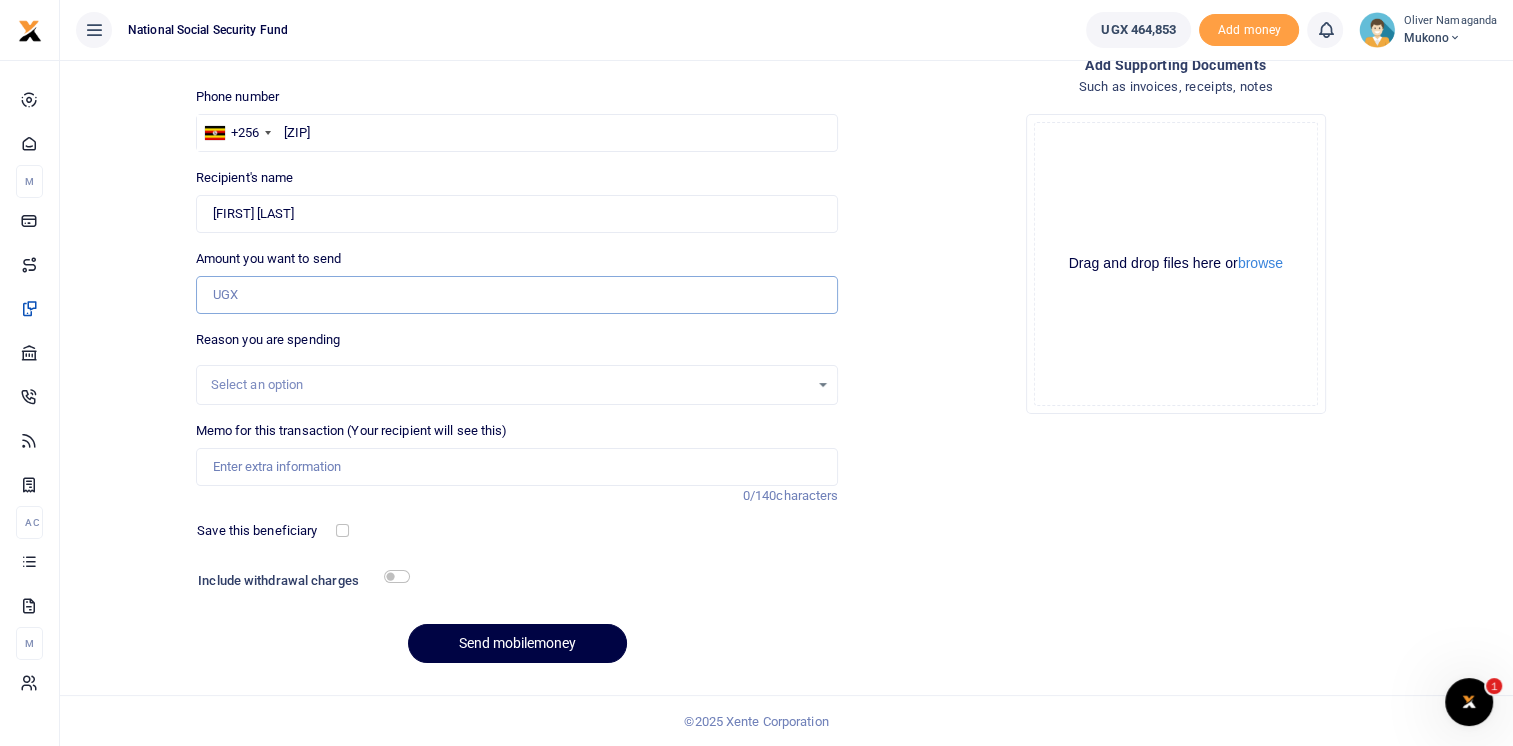 click on "Amount you want to send" at bounding box center [517, 295] 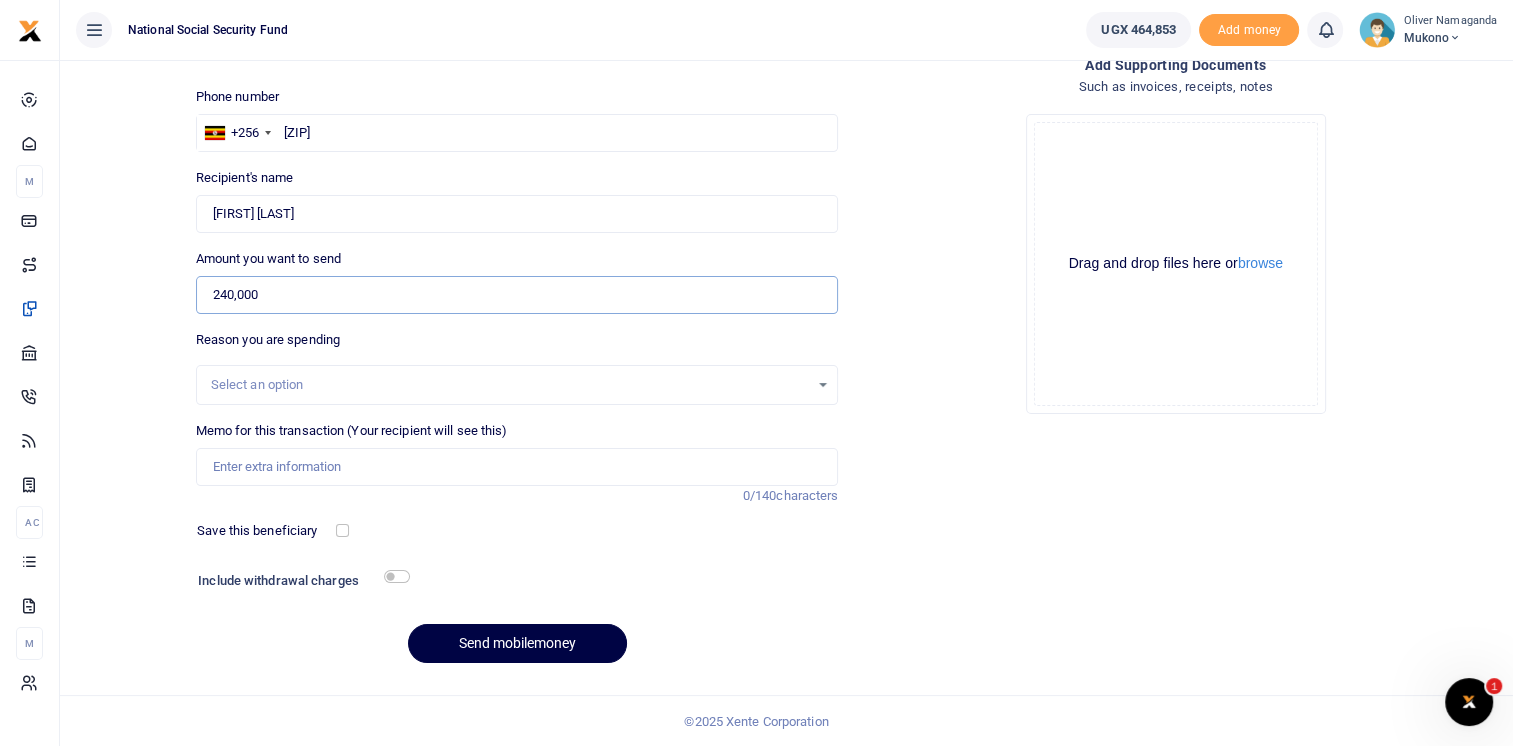 type on "240,000" 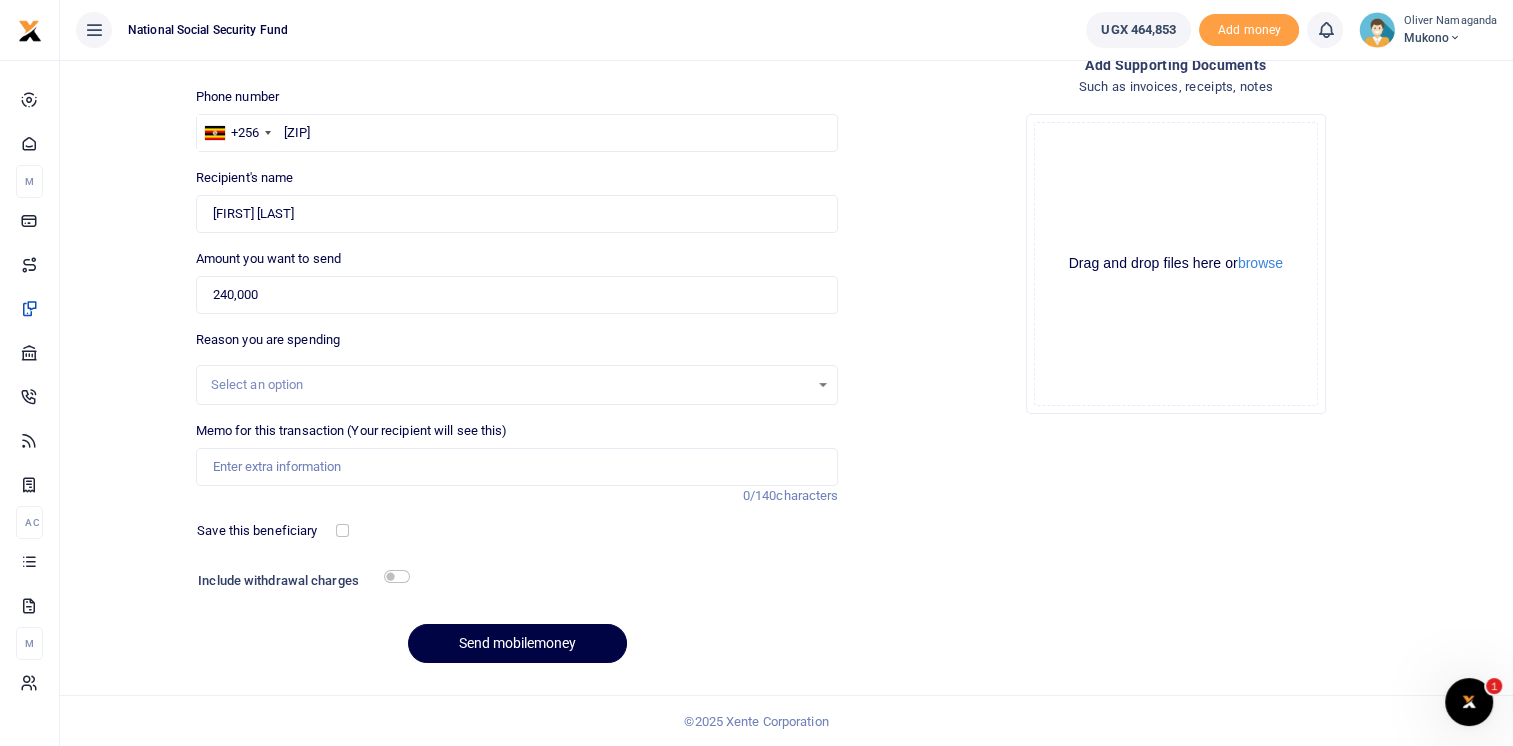 click on "Select an option" at bounding box center (510, 385) 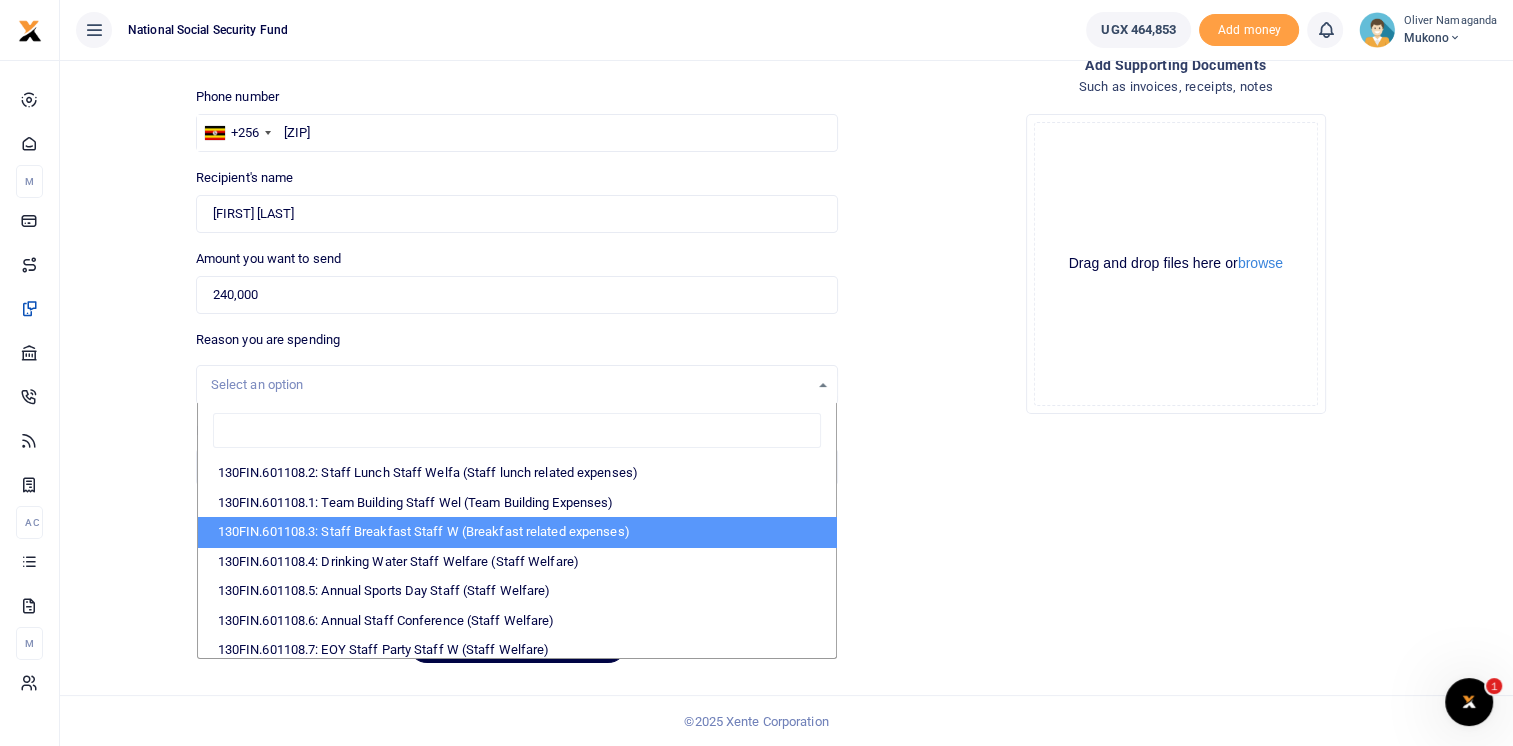 click on "130FIN.601108.3: Staff Breakfast Staff W (Breakfast related expenses)" at bounding box center [517, 532] 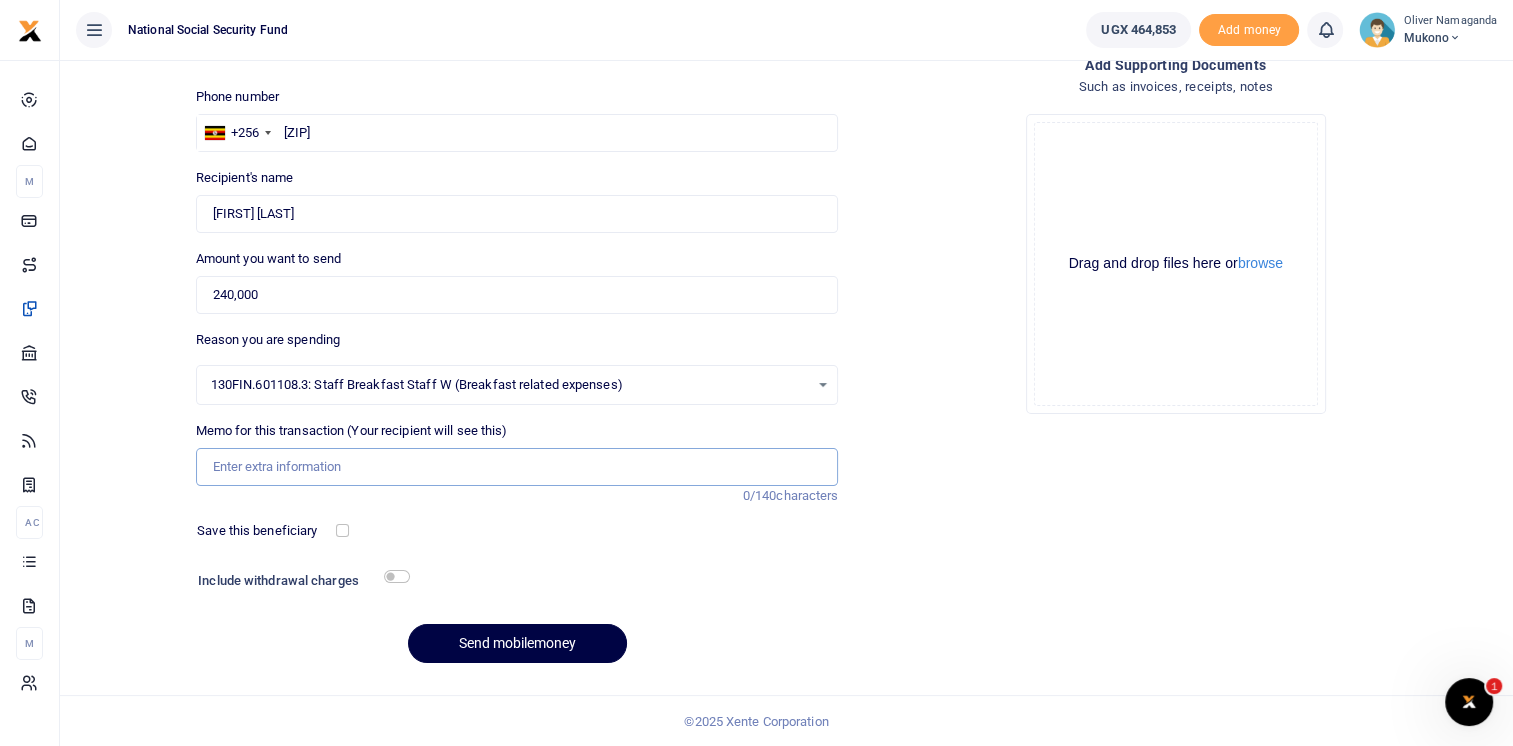 click on "Memo for this transaction (Your recipient will see this)" at bounding box center (517, 467) 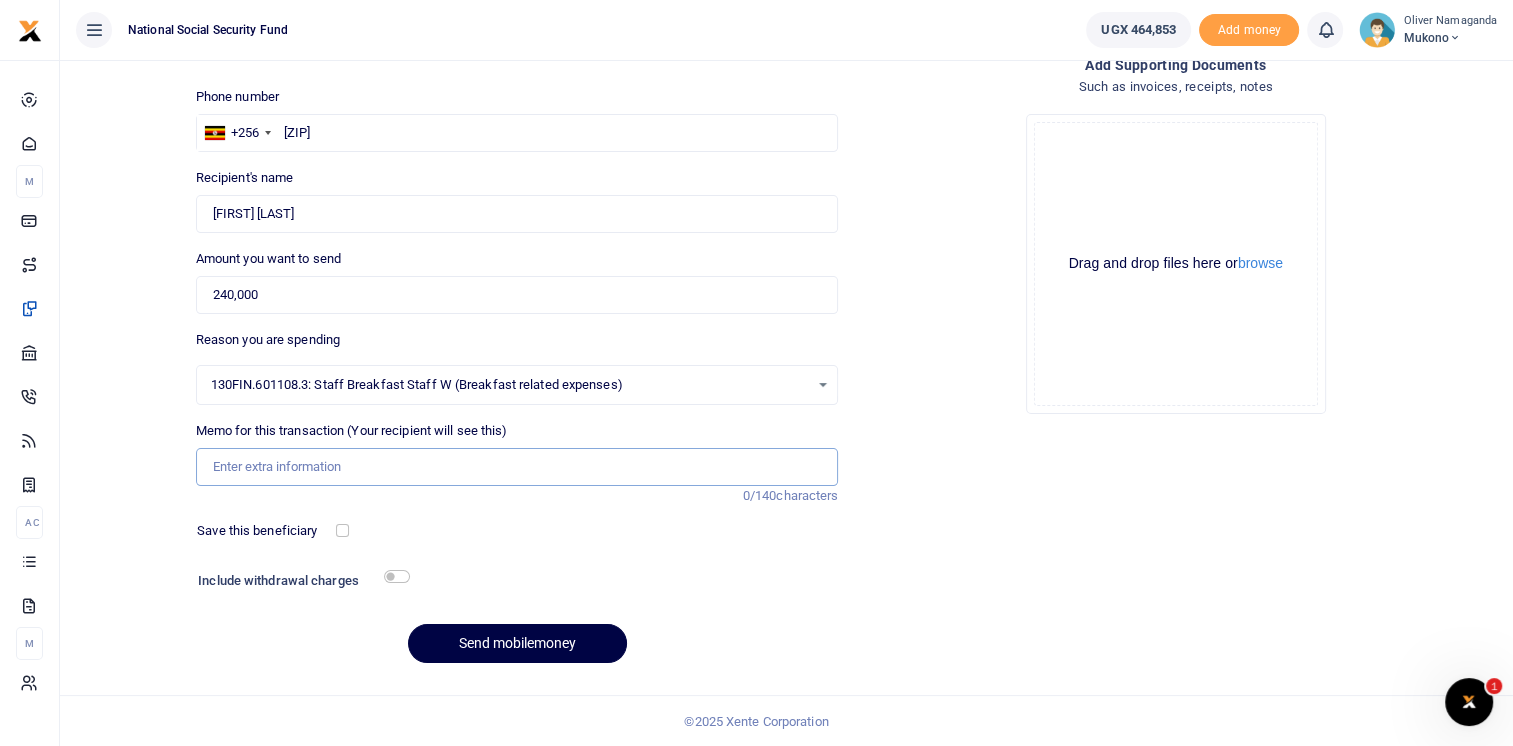 type on "breakfast consumables" 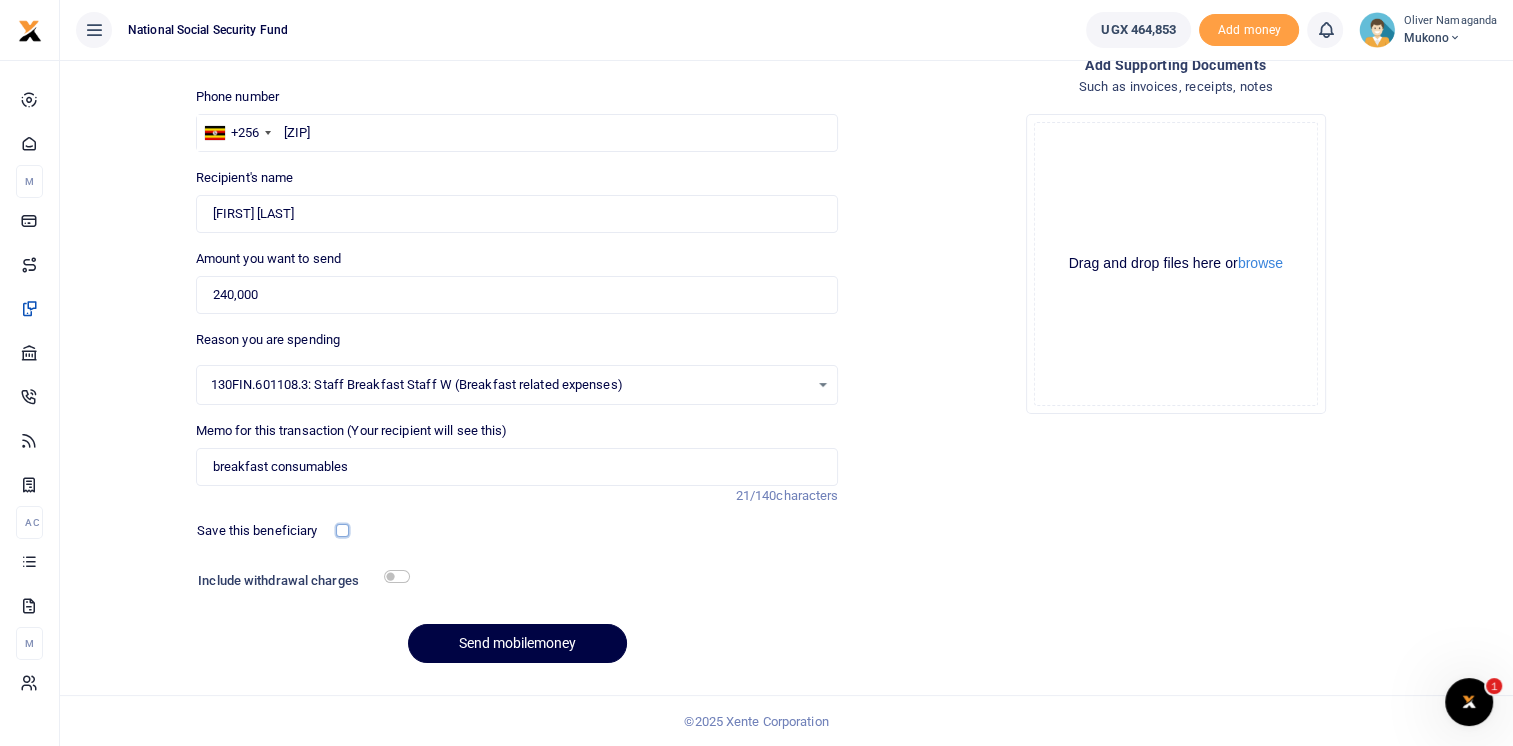 click at bounding box center [342, 530] 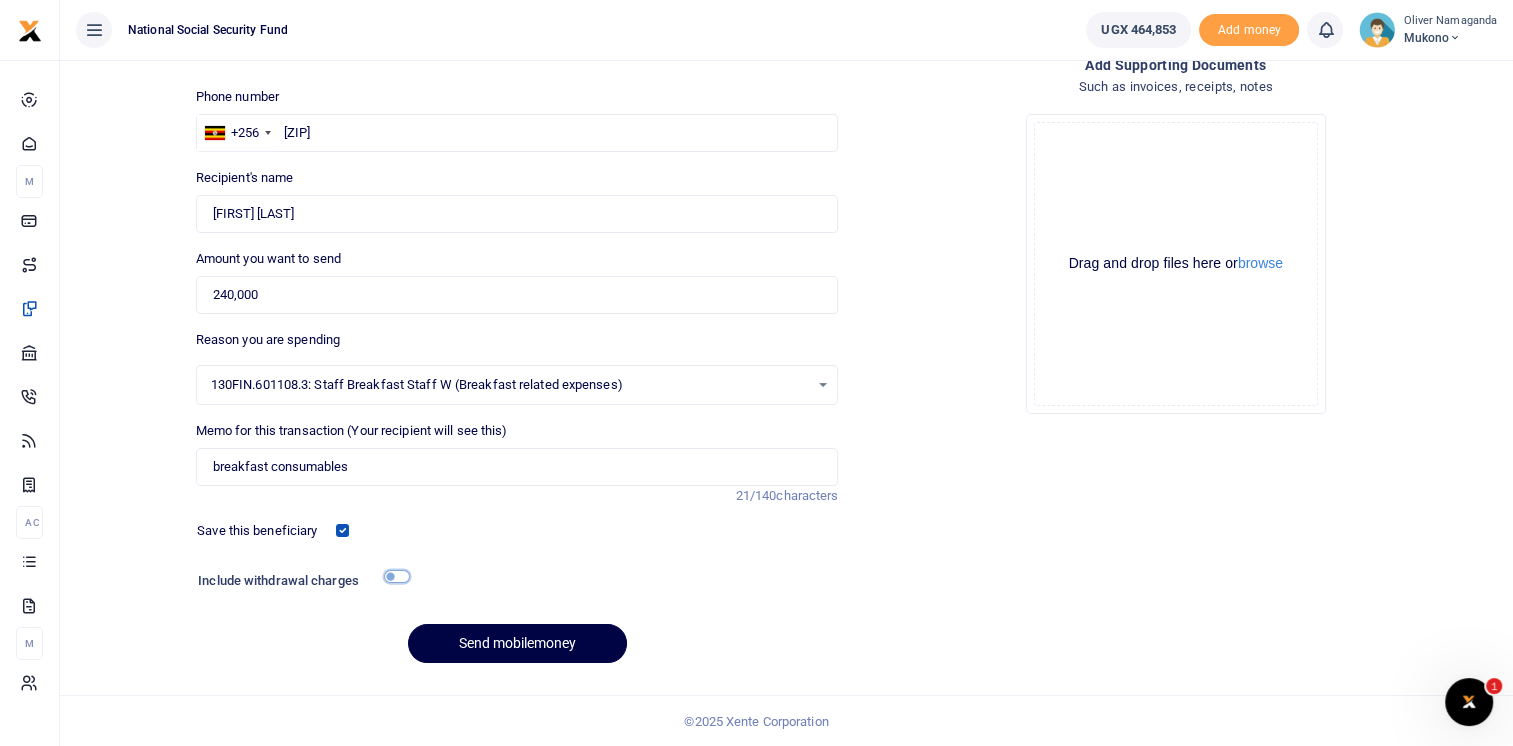 click at bounding box center [397, 576] 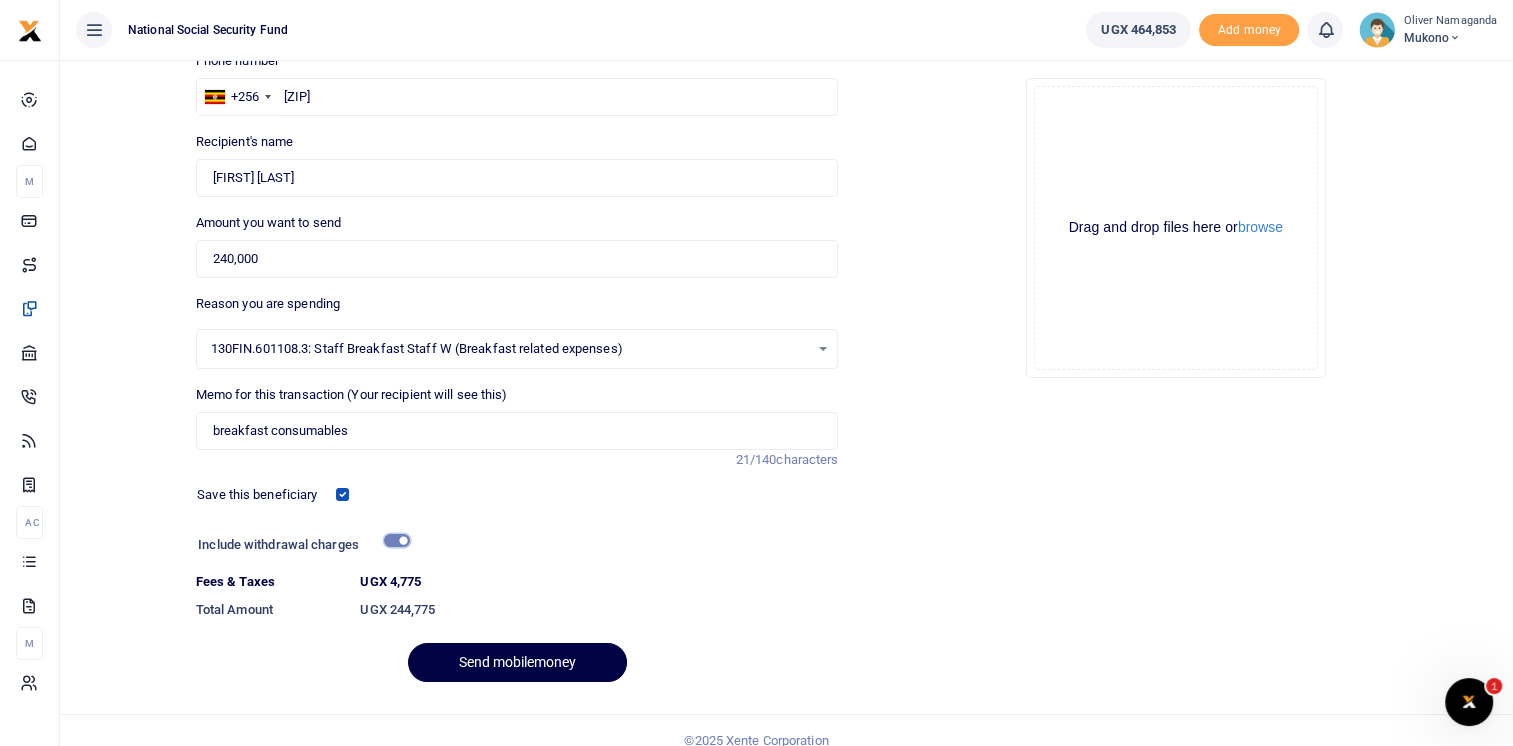 scroll, scrollTop: 174, scrollLeft: 0, axis: vertical 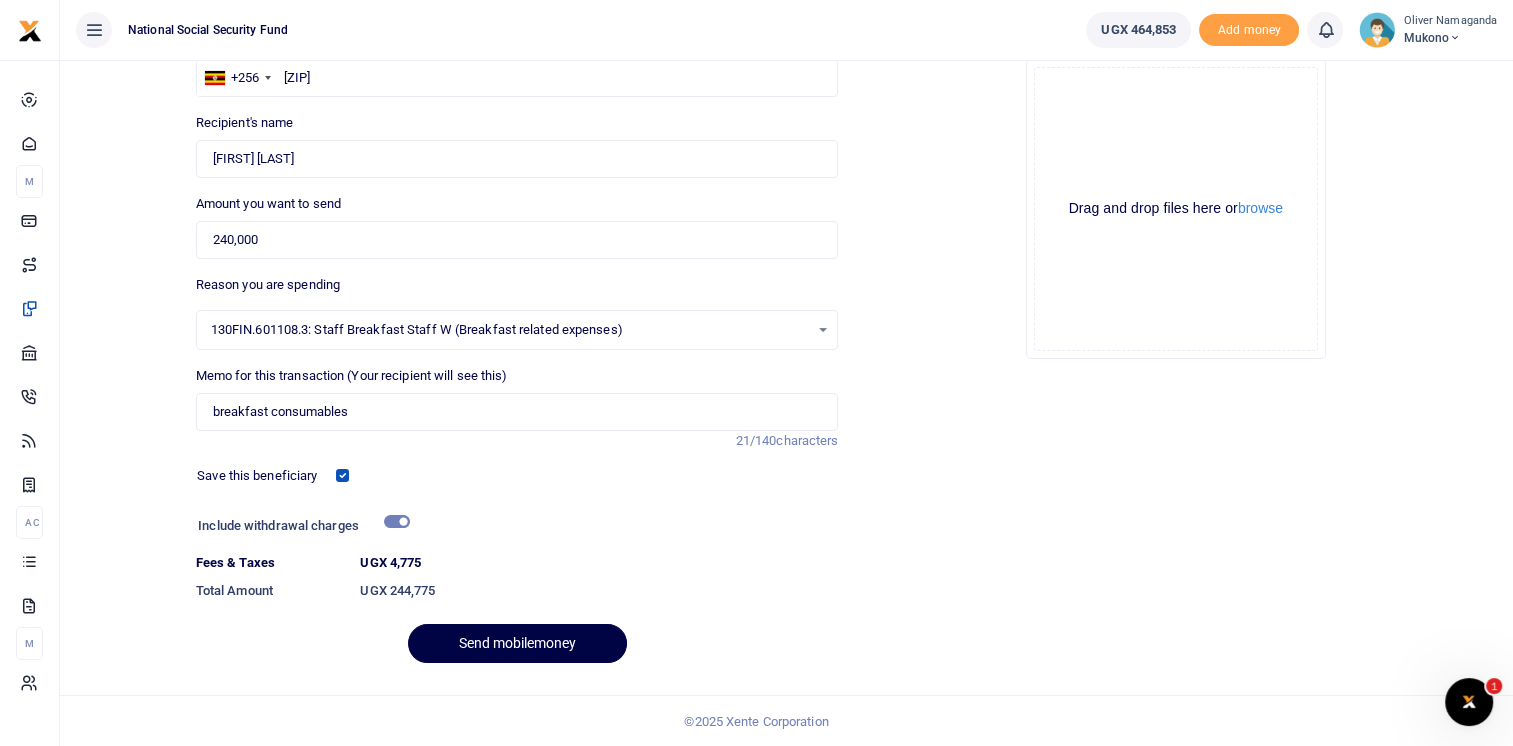 click on "Drag and drop files here or  browse Powered by  Uppy" 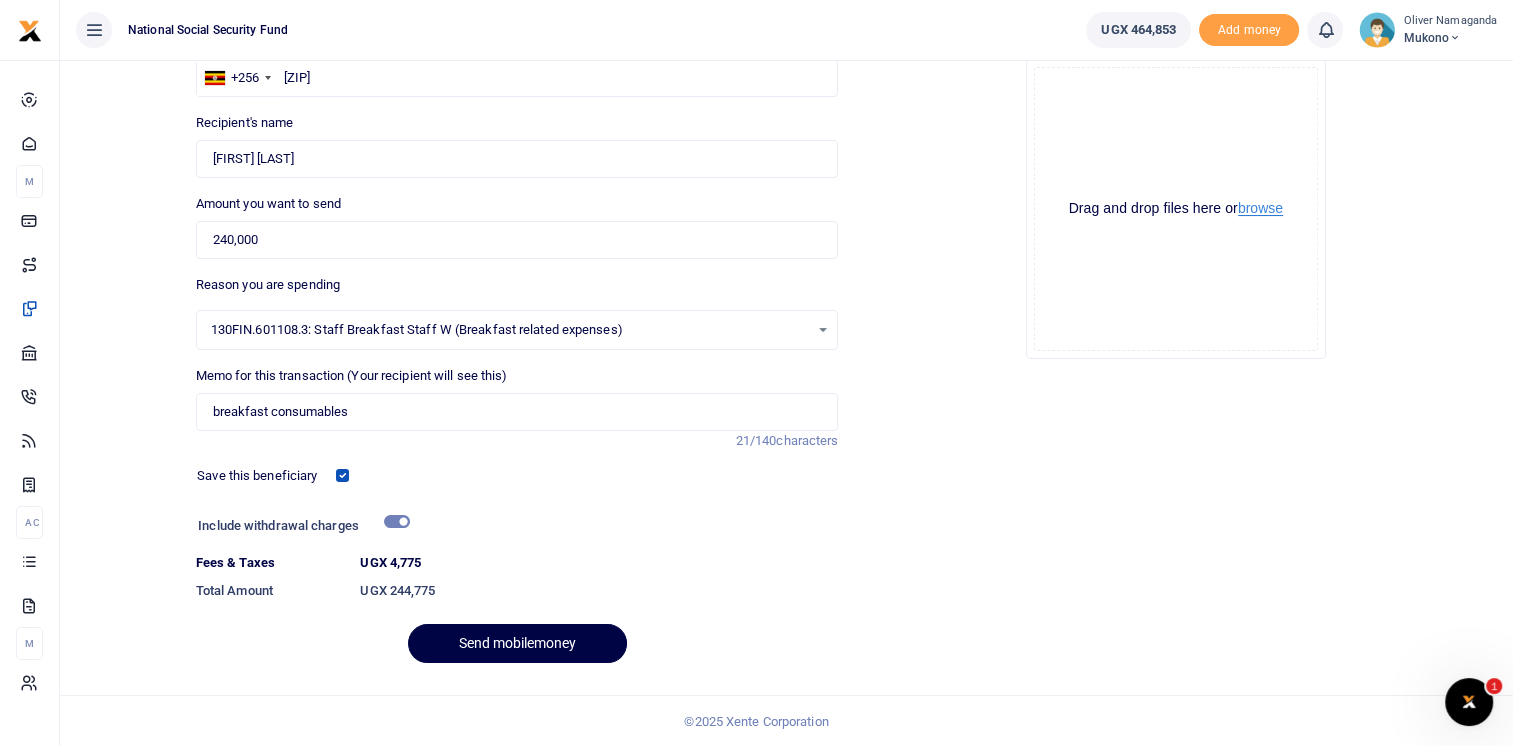 click on "browse" at bounding box center (1260, 208) 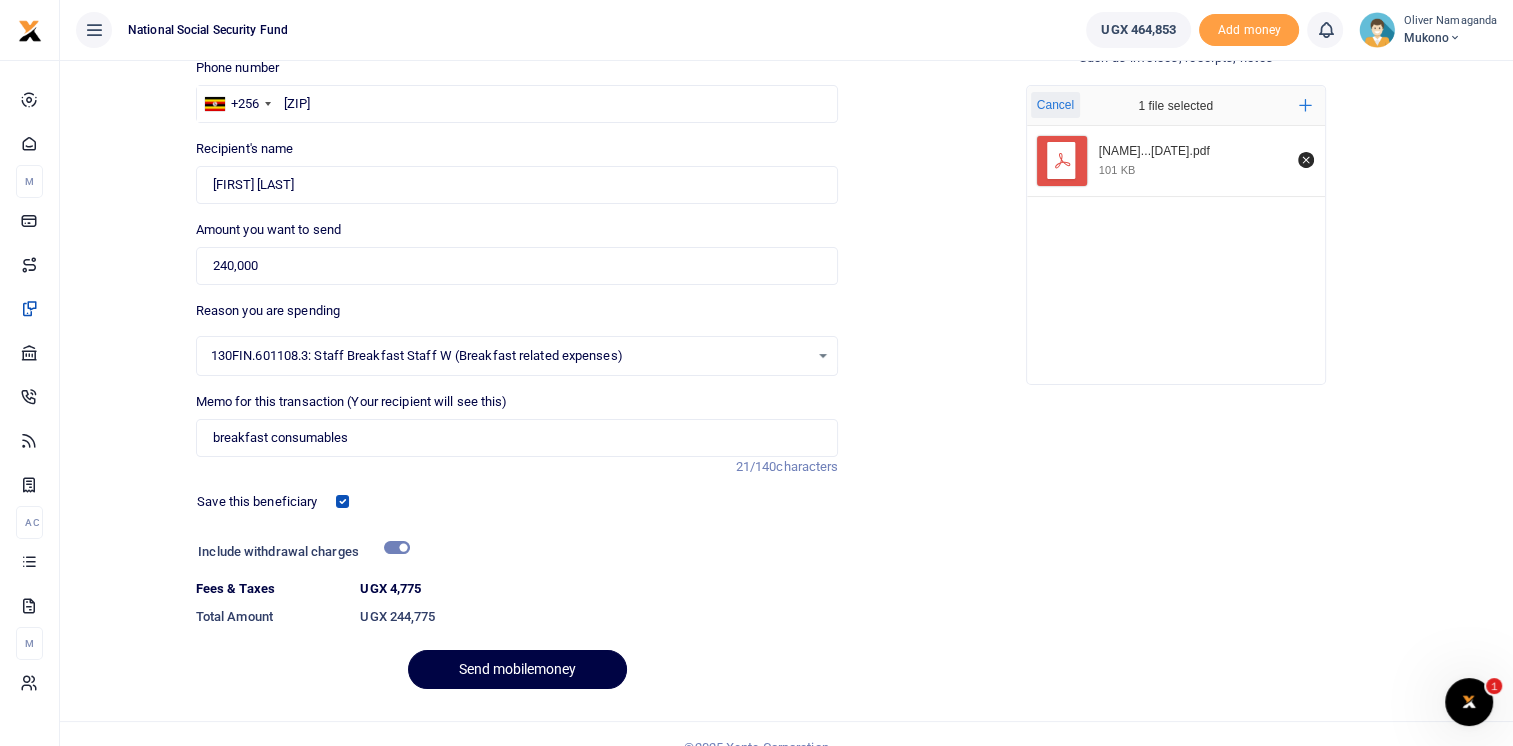 scroll, scrollTop: 174, scrollLeft: 0, axis: vertical 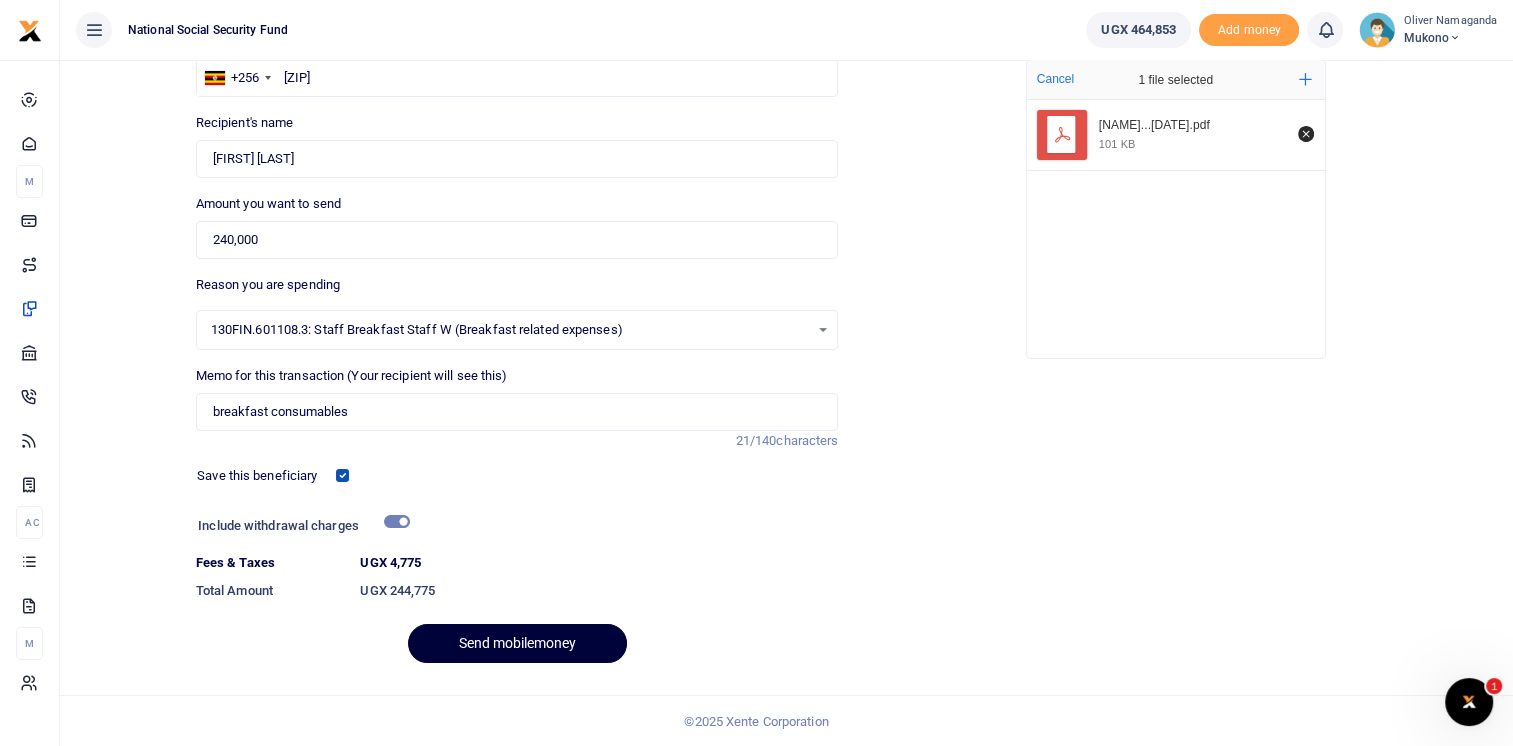 click on "Send mobilemoney" at bounding box center [517, 643] 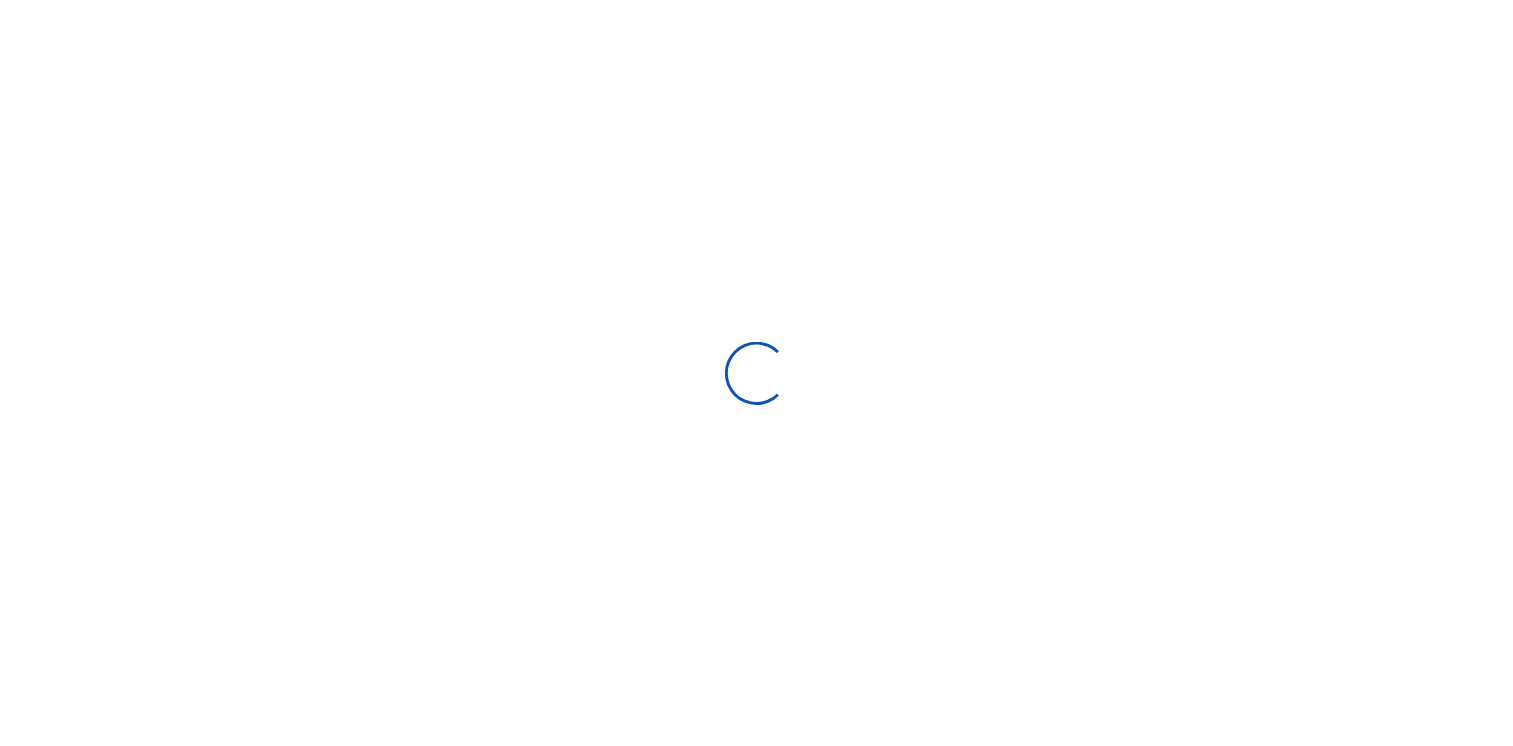 scroll, scrollTop: 119, scrollLeft: 0, axis: vertical 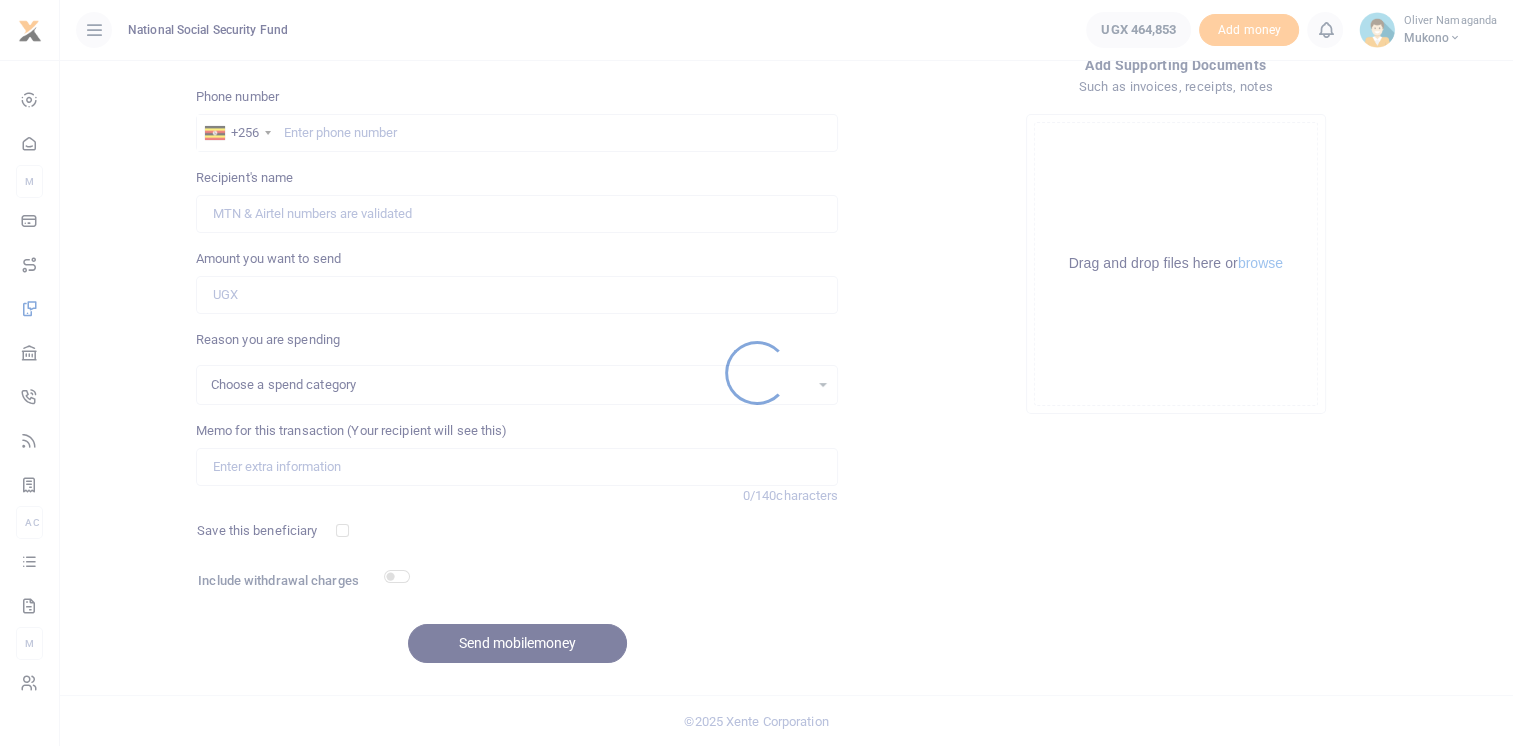 select 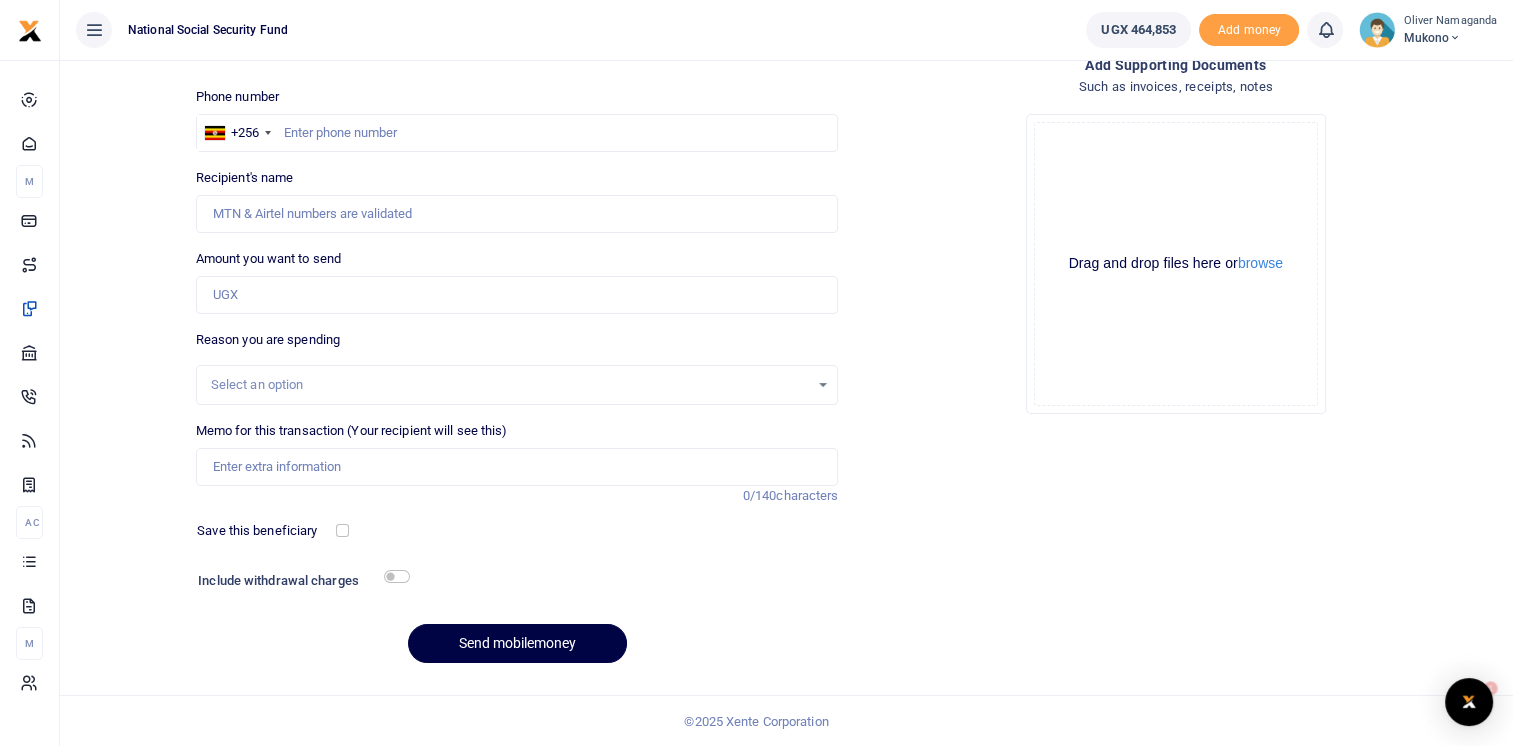 scroll, scrollTop: 0, scrollLeft: 0, axis: both 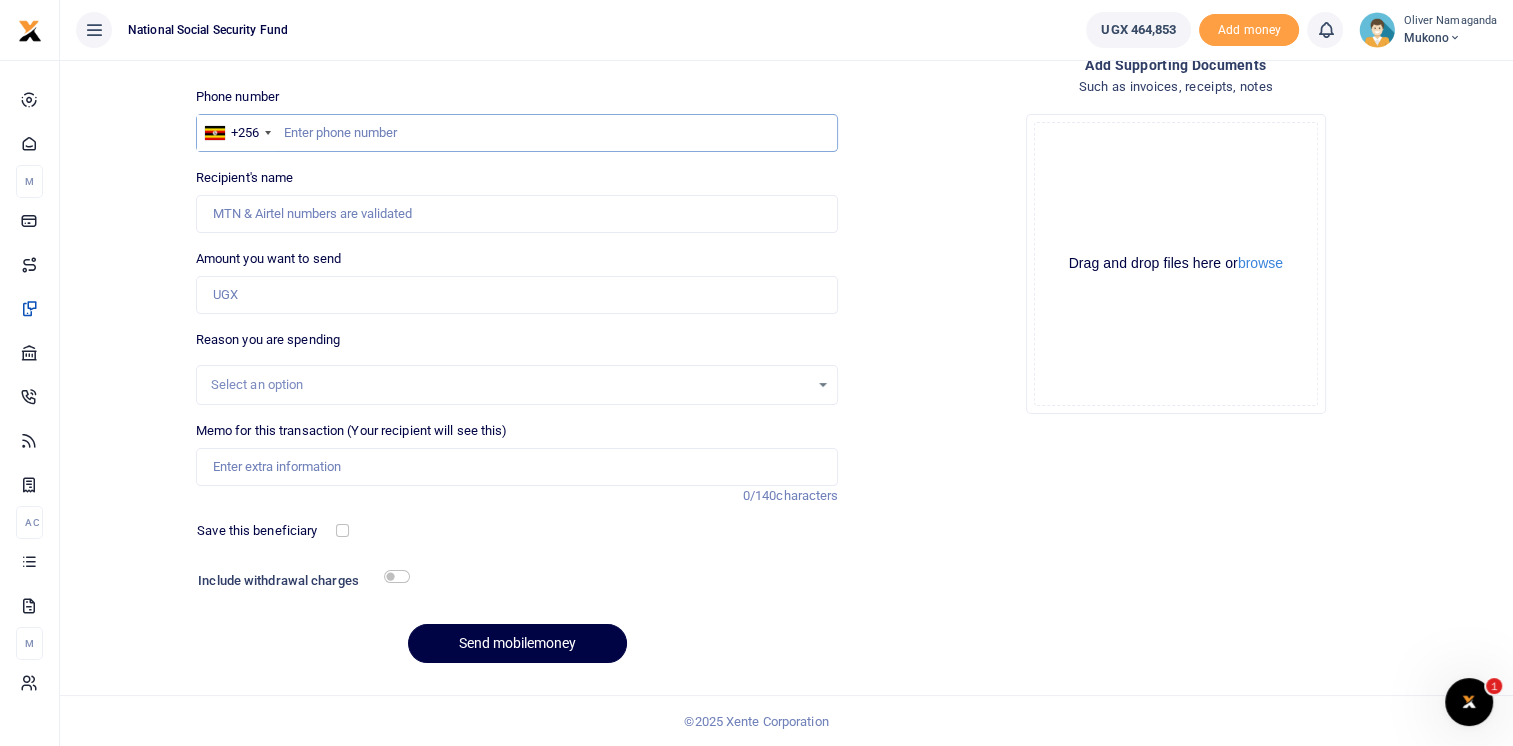 click at bounding box center (517, 133) 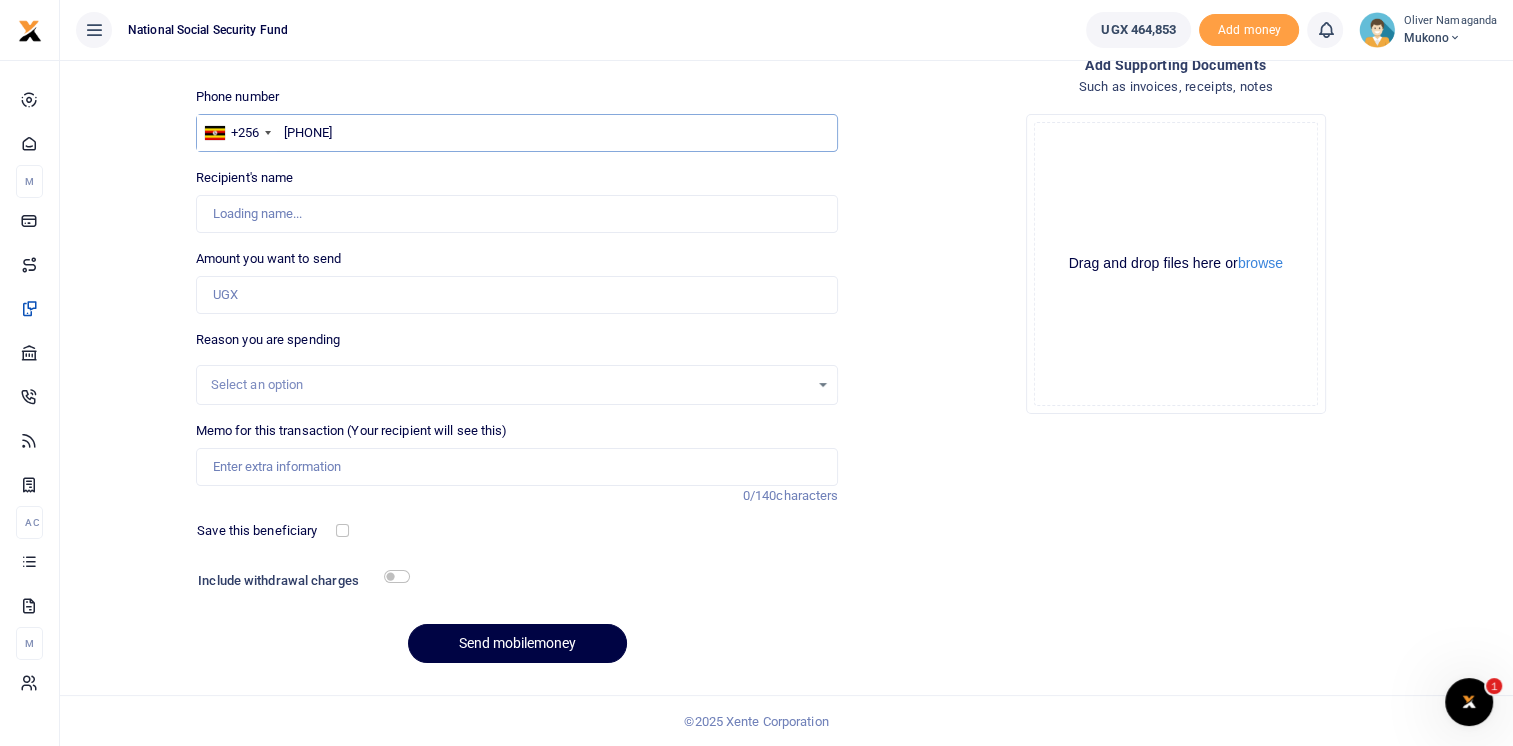 type on "[PHONE]" 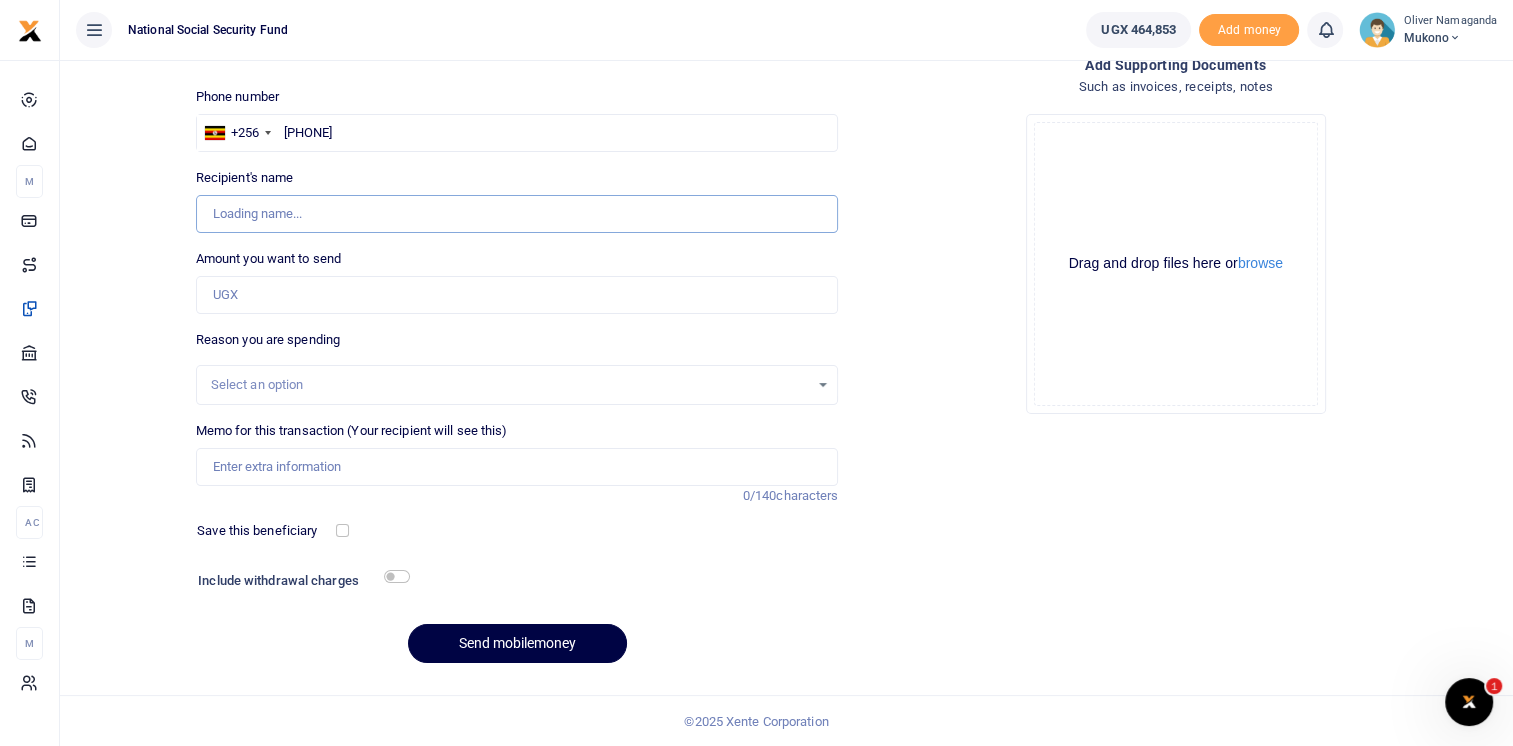 click on "Recipient's name" at bounding box center [517, 214] 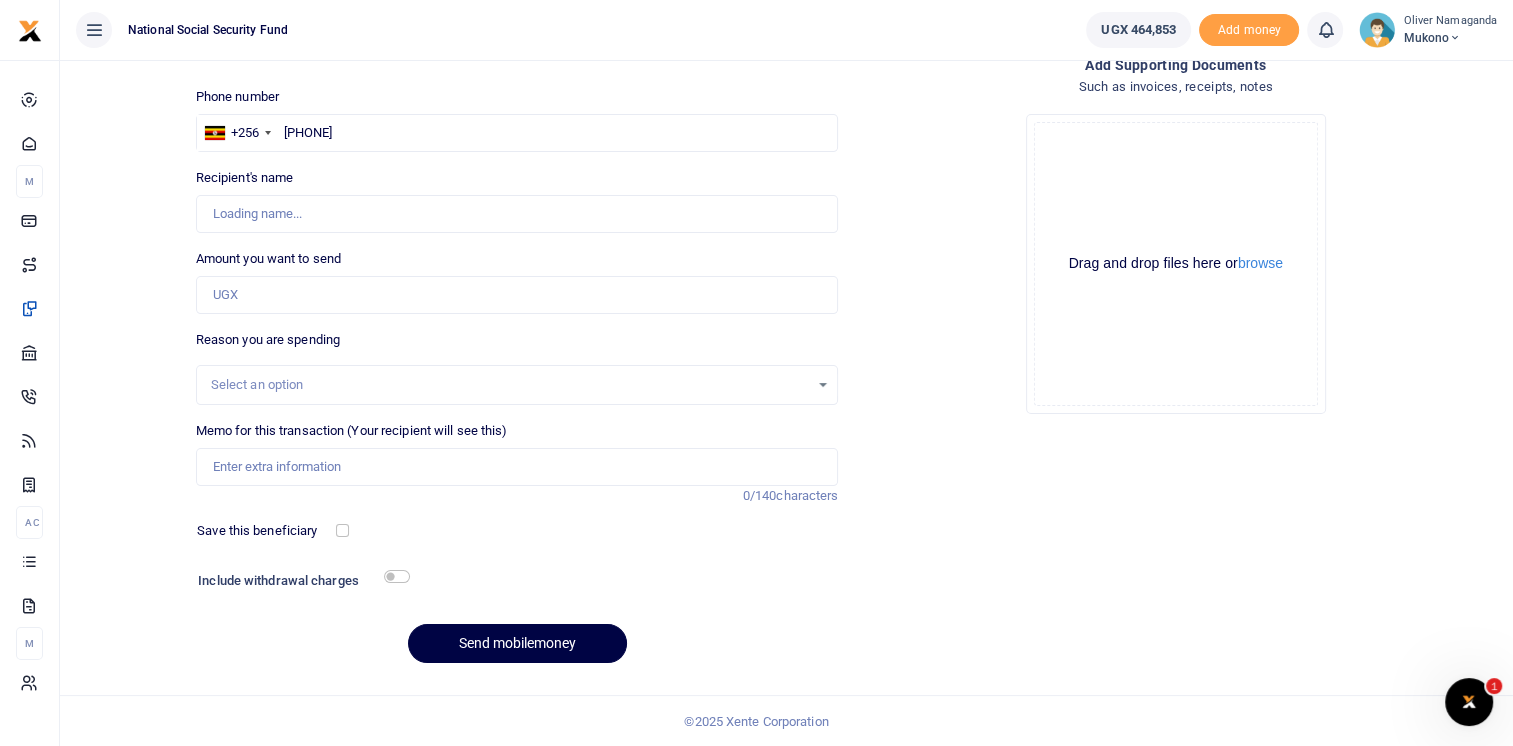 click on "Drag and drop files here or  browse Powered by  Uppy" 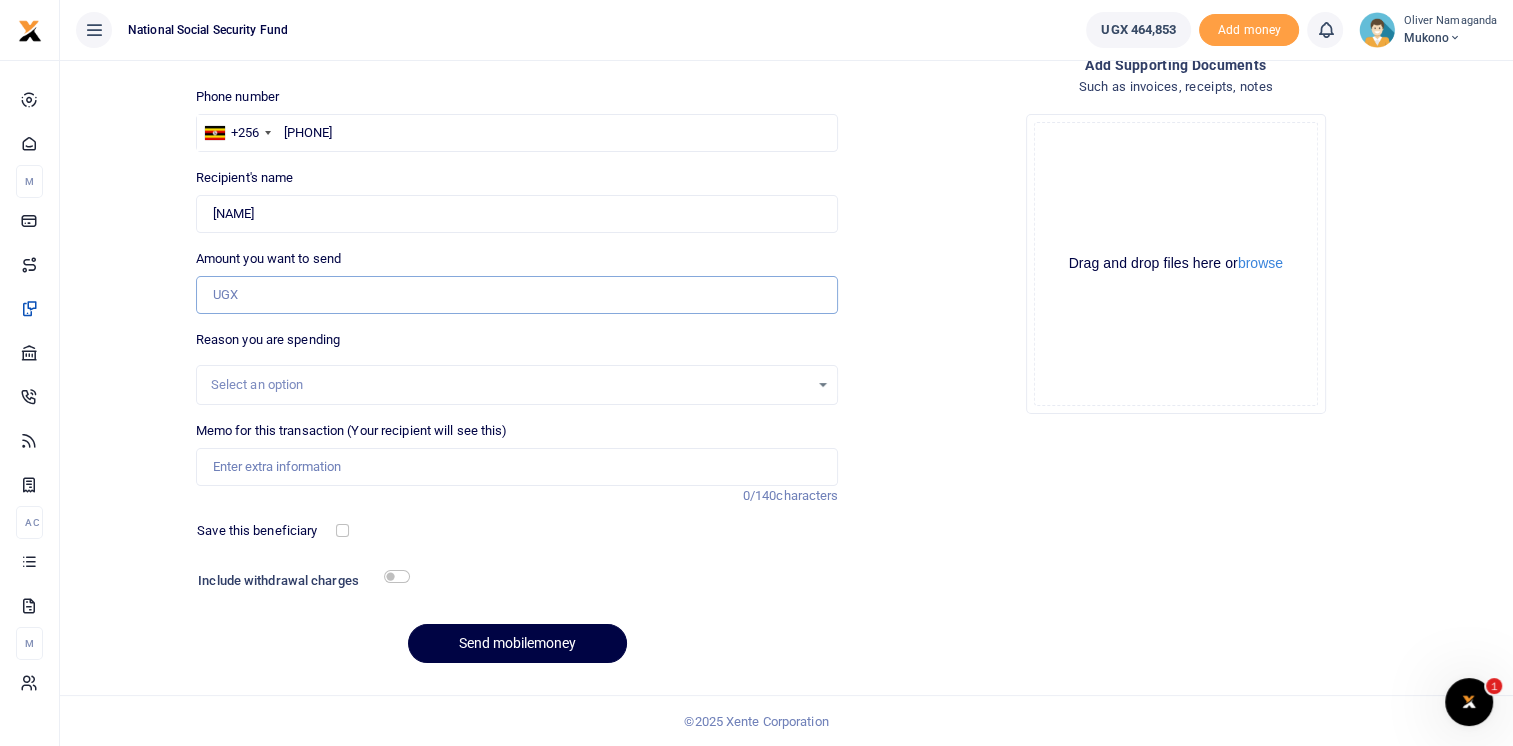click on "Amount you want to send" at bounding box center [517, 295] 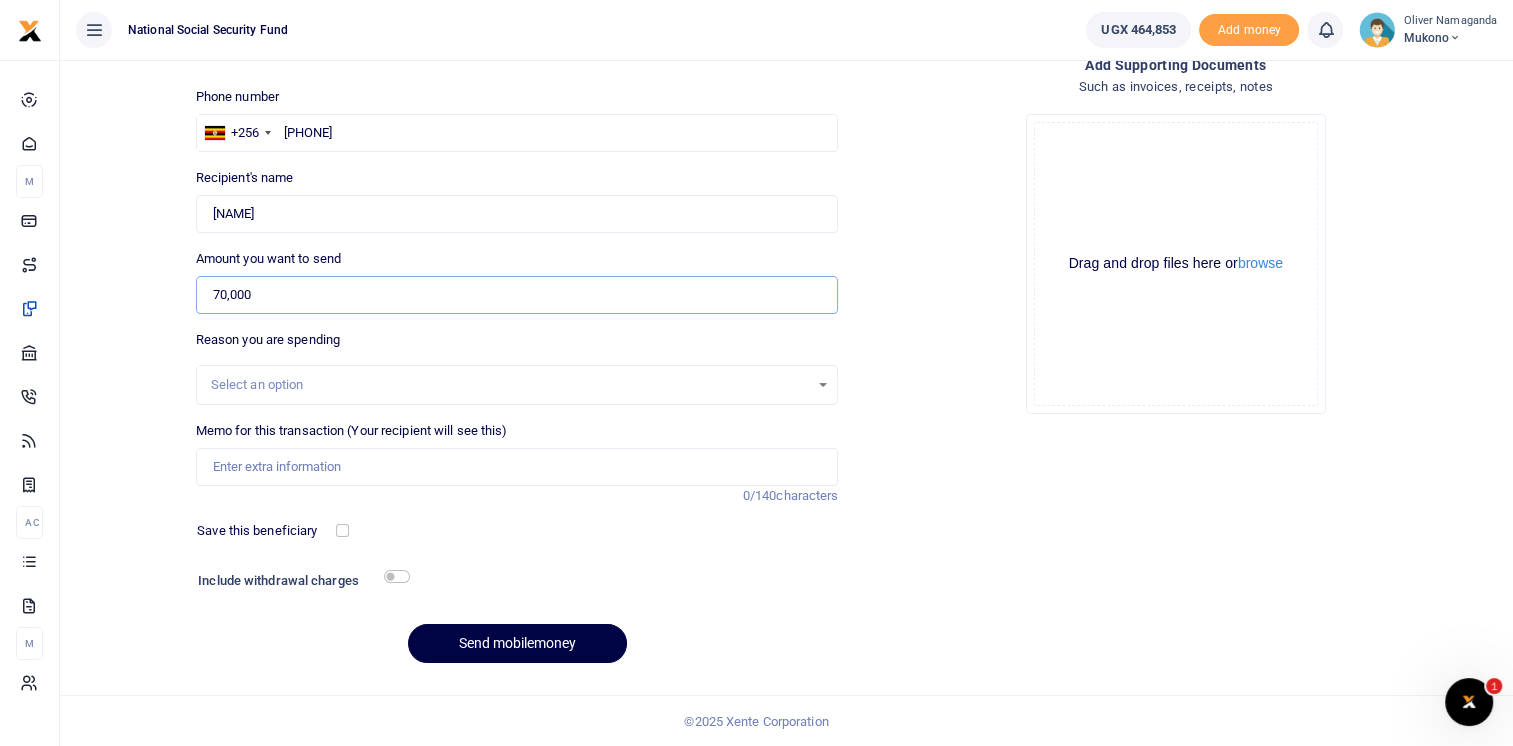 type on "70,000" 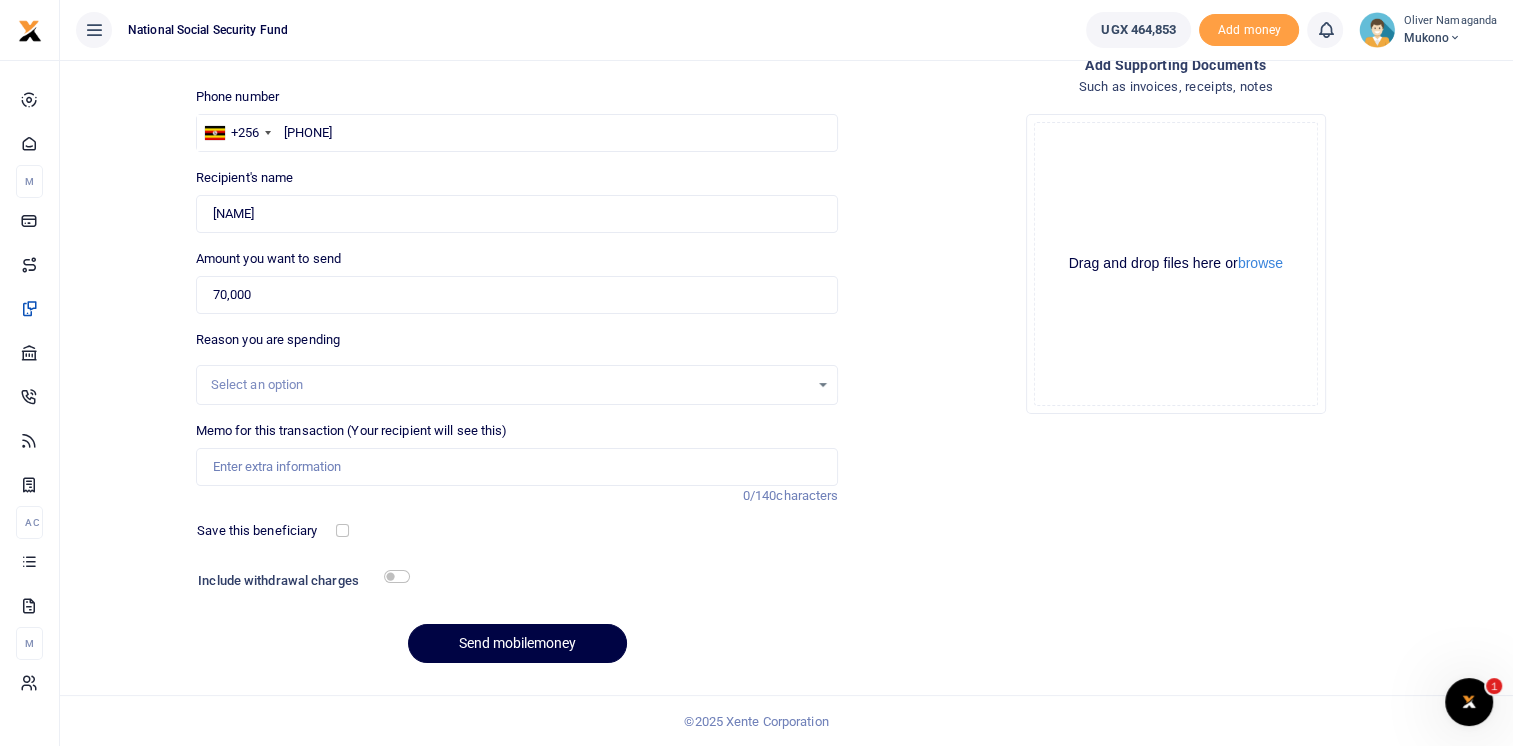 click on "Select an option" at bounding box center [517, 385] 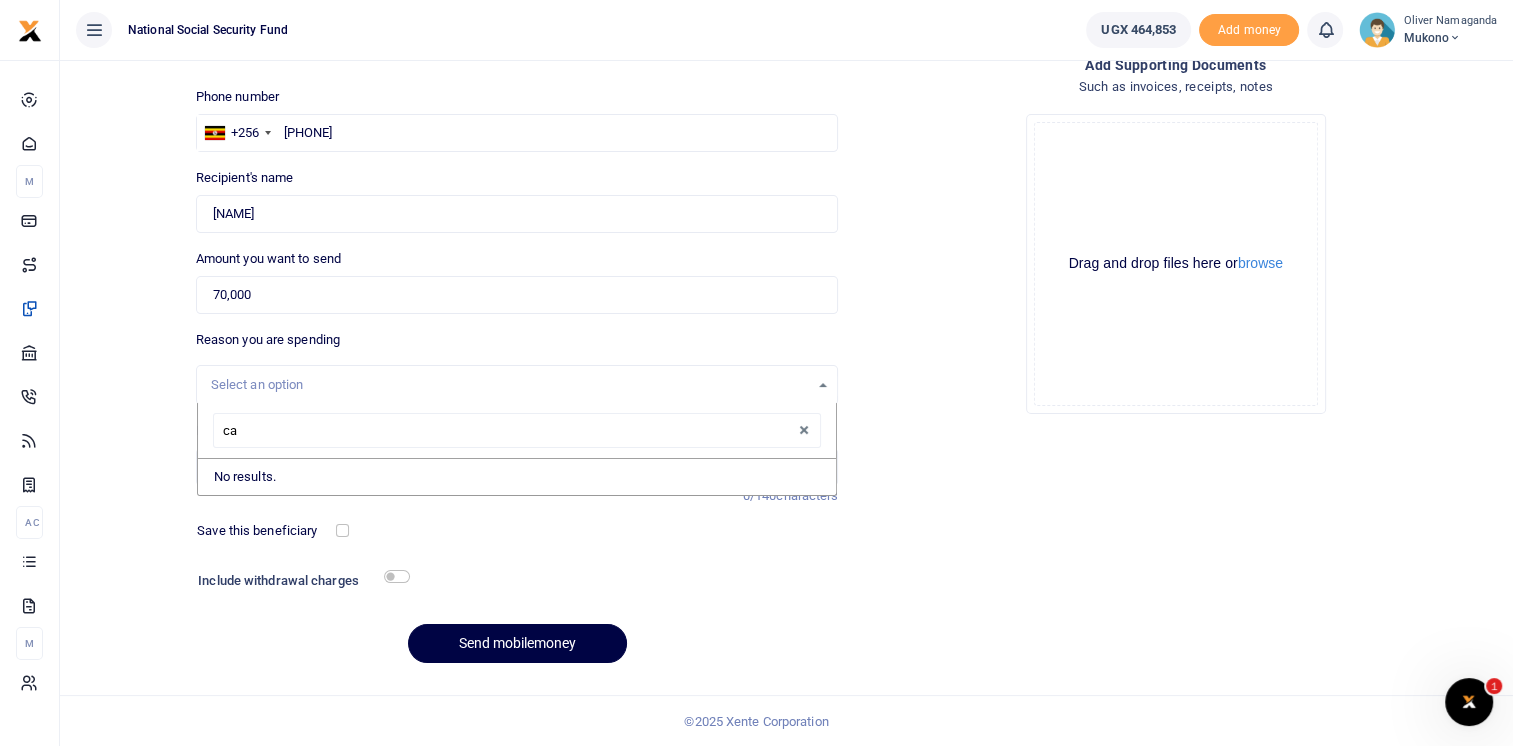type on "c" 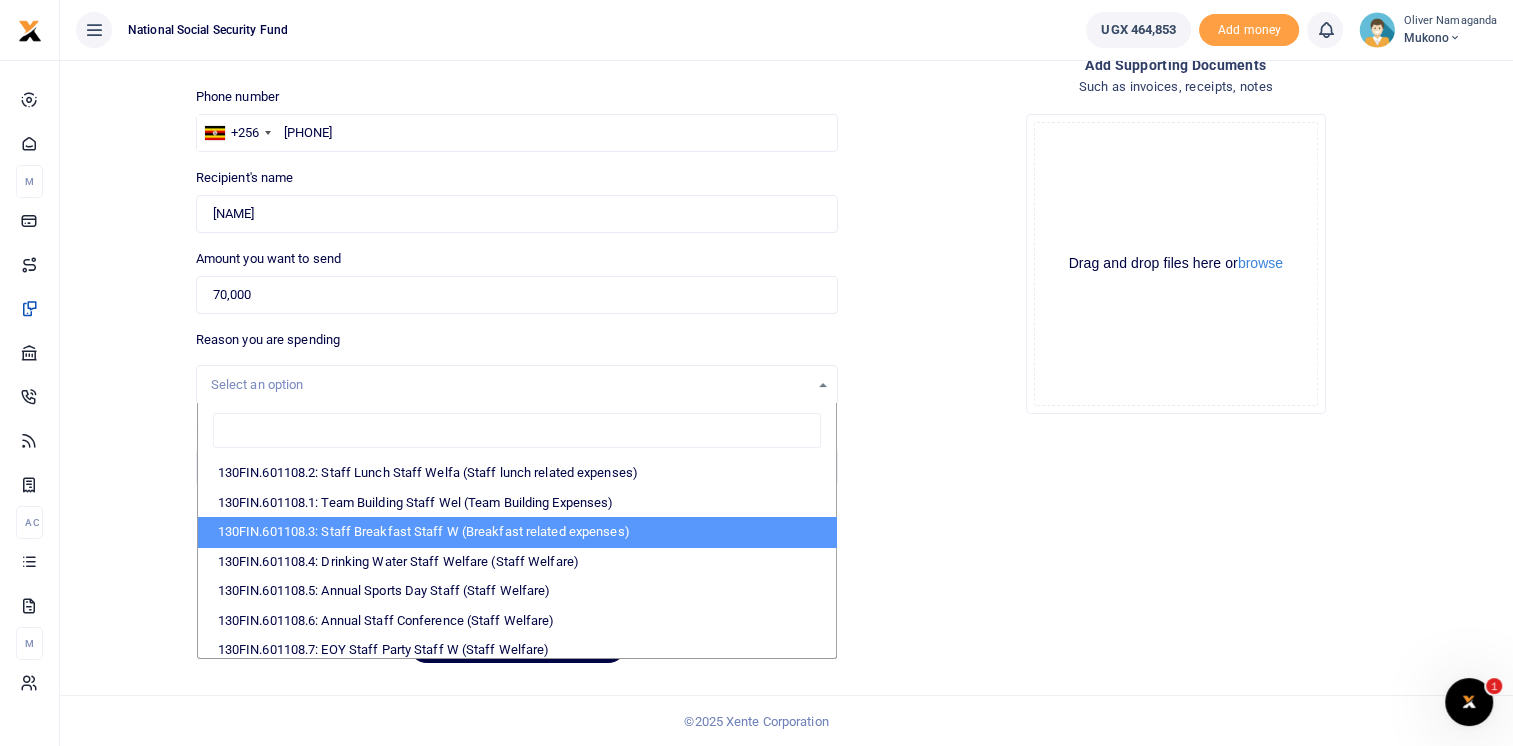 drag, startPoint x: 408, startPoint y: 504, endPoint x: 465, endPoint y: 549, distance: 72.62231 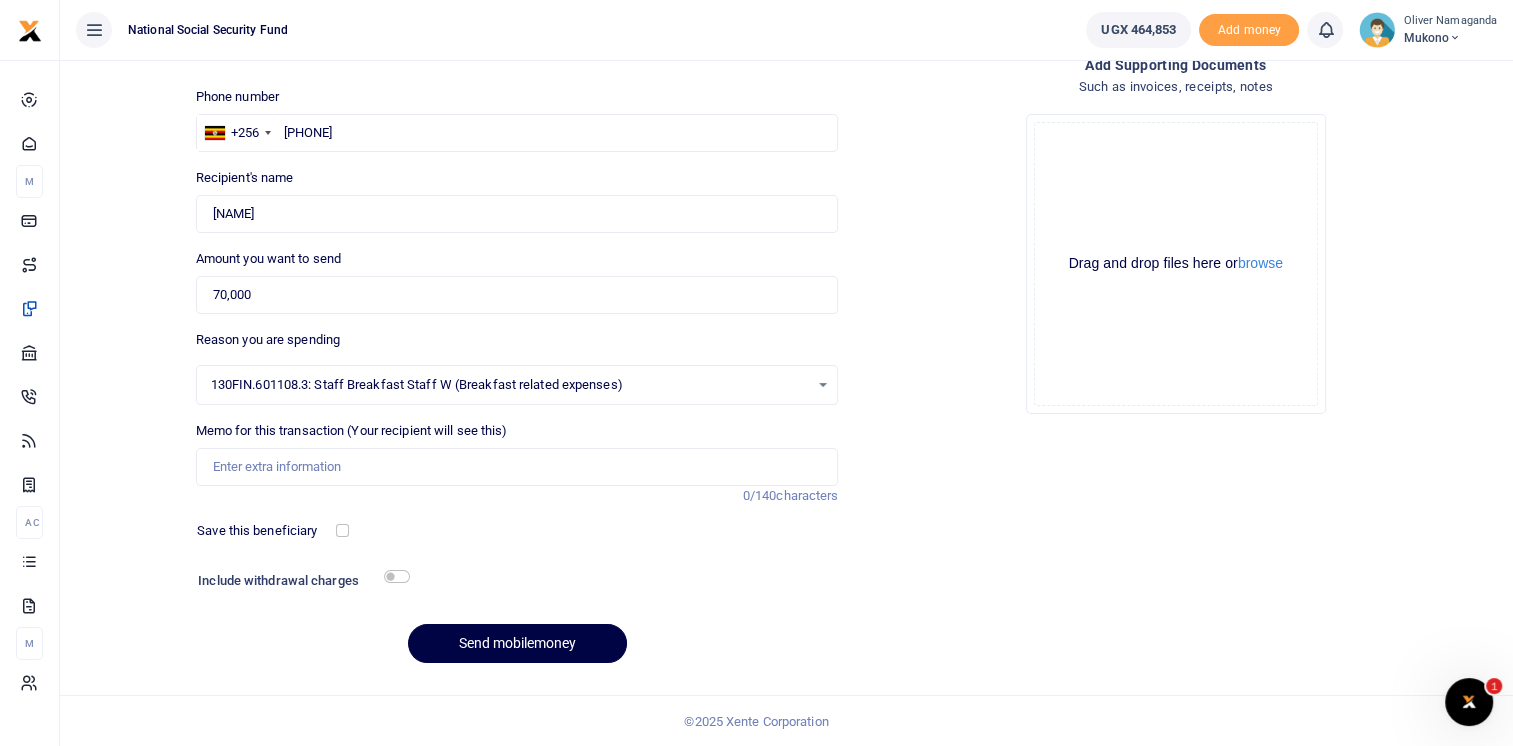 click on "130FIN.601108.3: Staff Breakfast Staff W (Breakfast related expenses)" at bounding box center [510, 385] 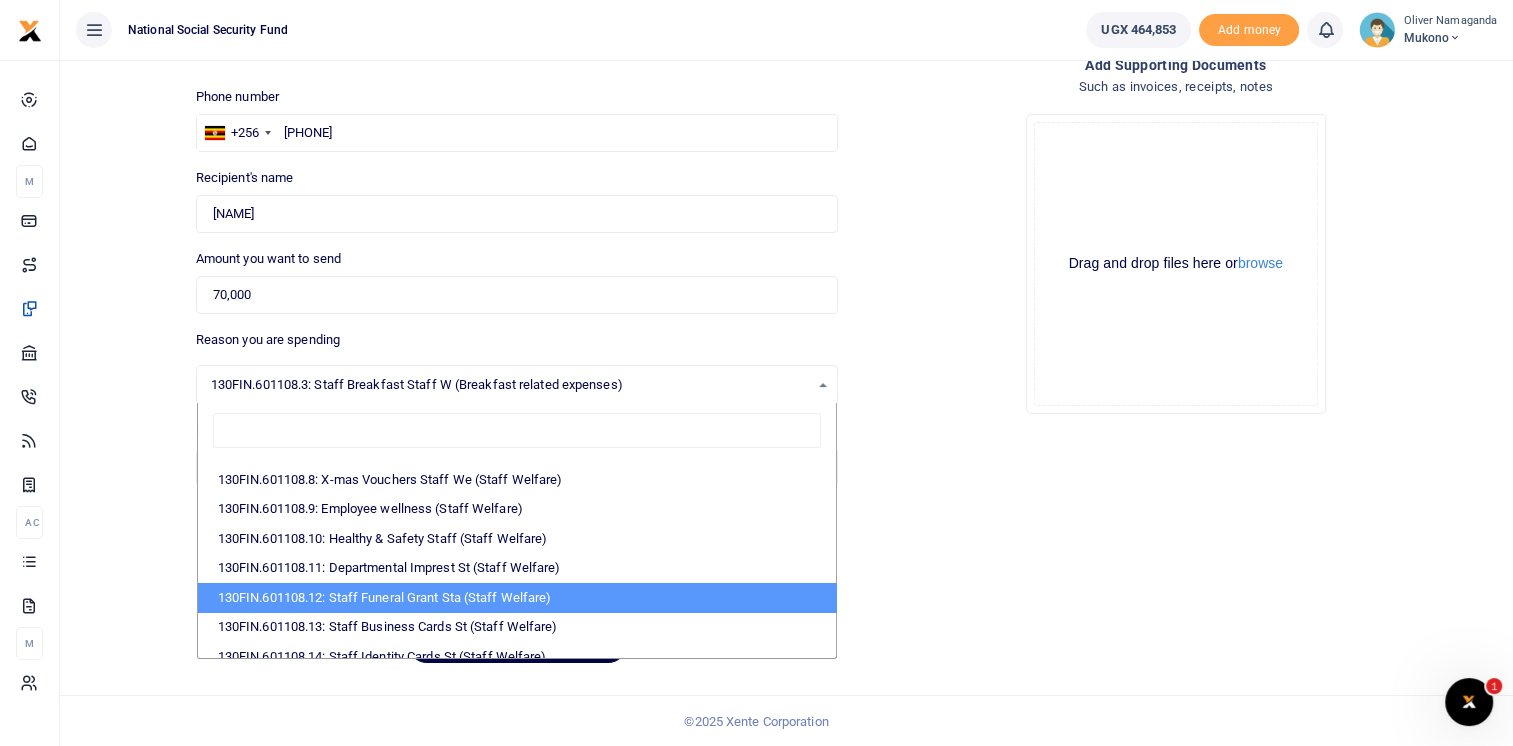 scroll, scrollTop: 300, scrollLeft: 0, axis: vertical 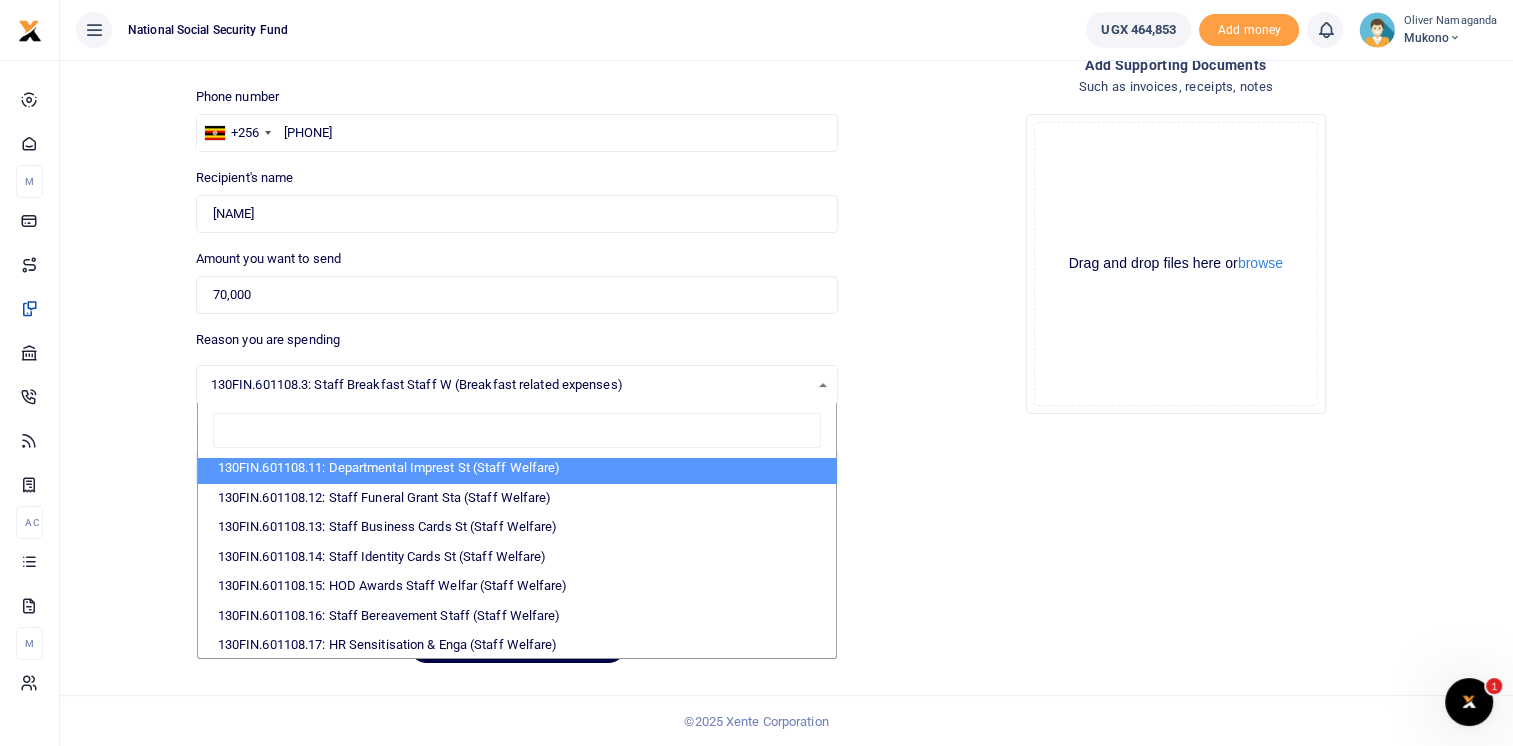 click at bounding box center [517, 431] 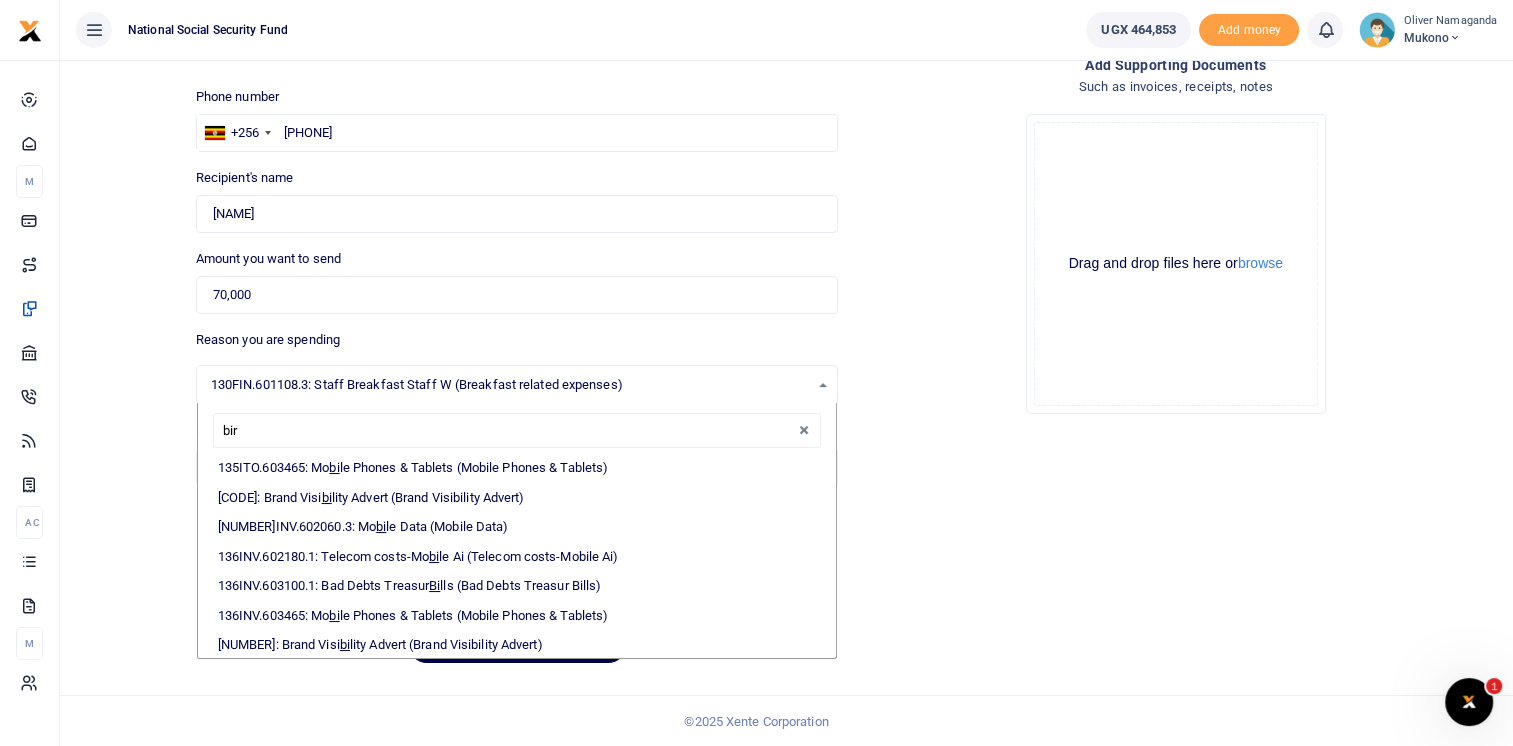 scroll, scrollTop: 0, scrollLeft: 0, axis: both 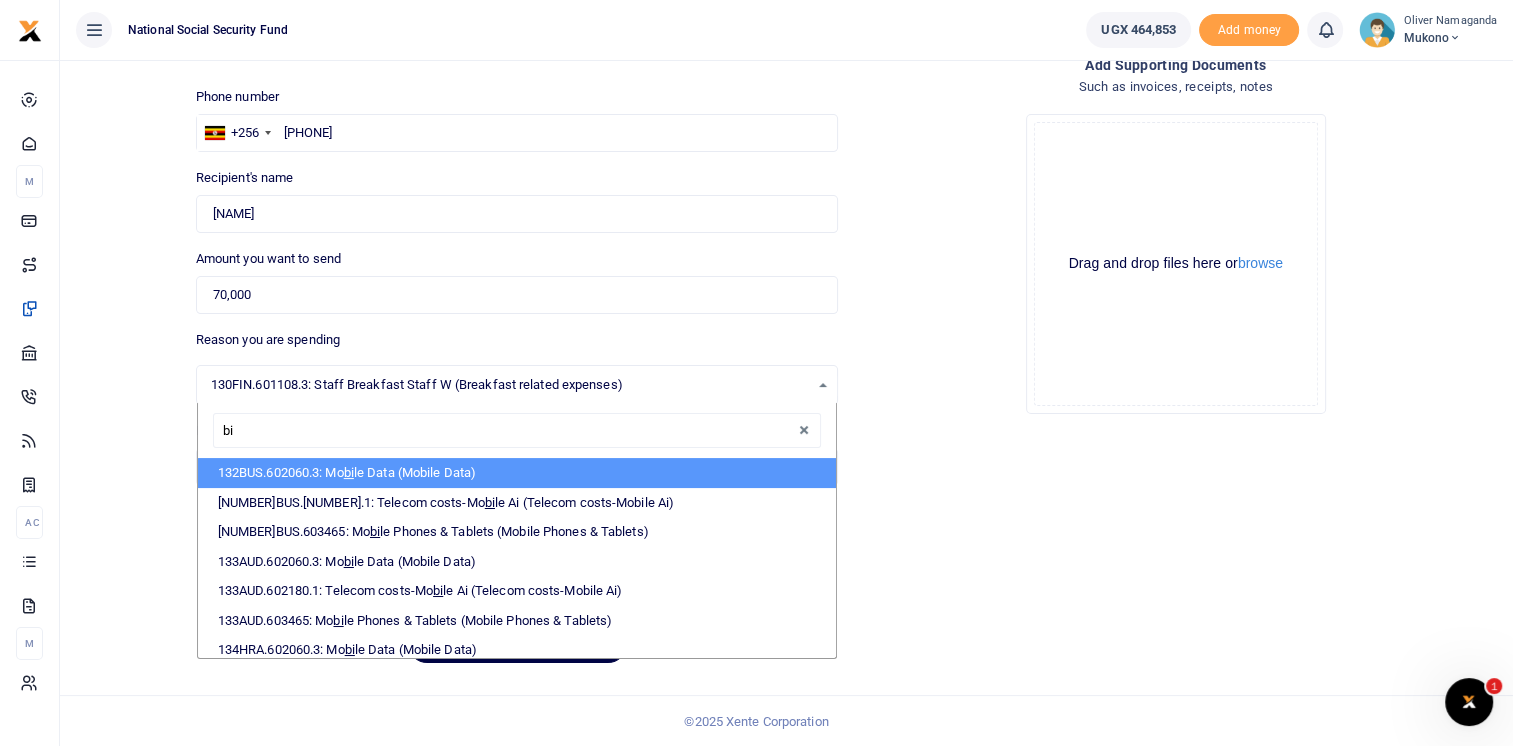 type on "b" 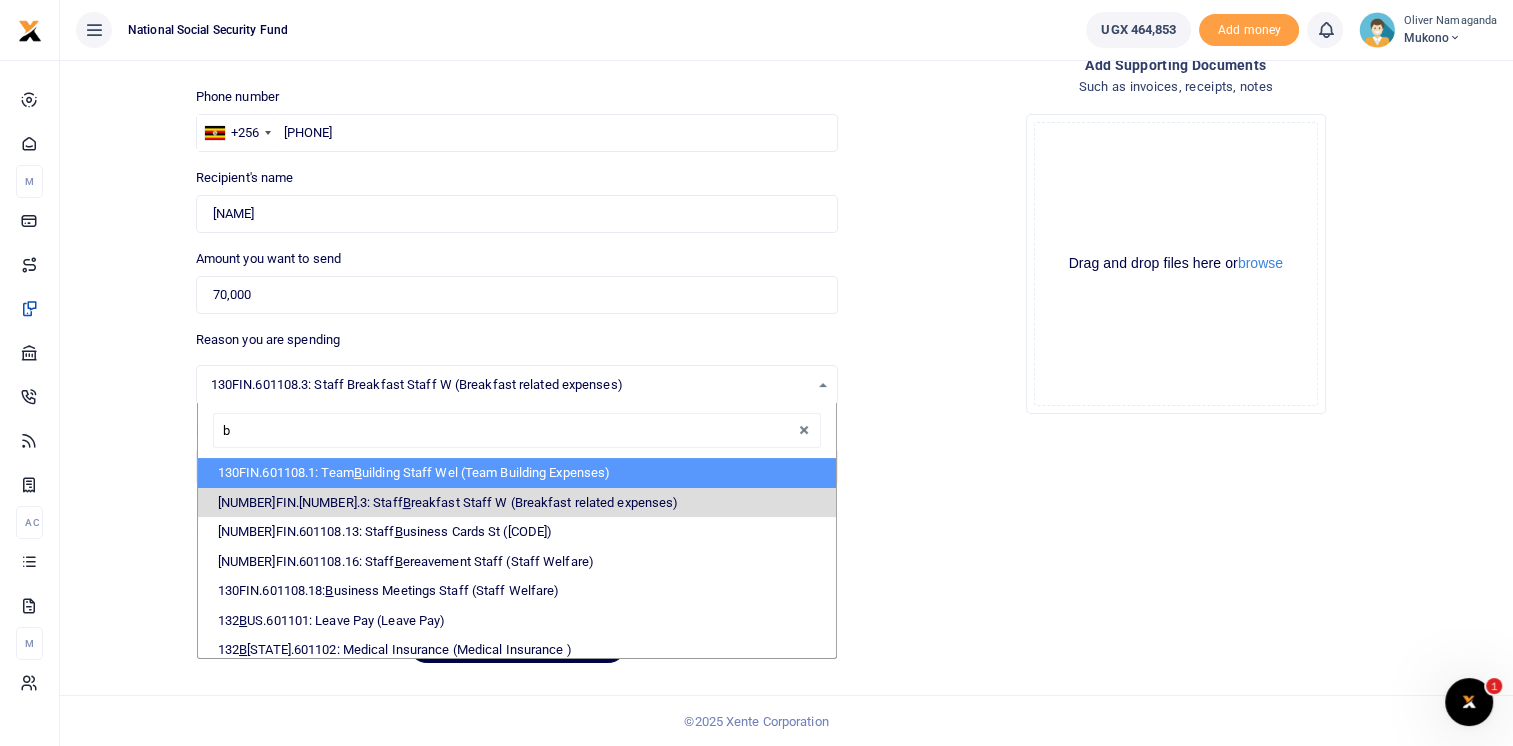 type 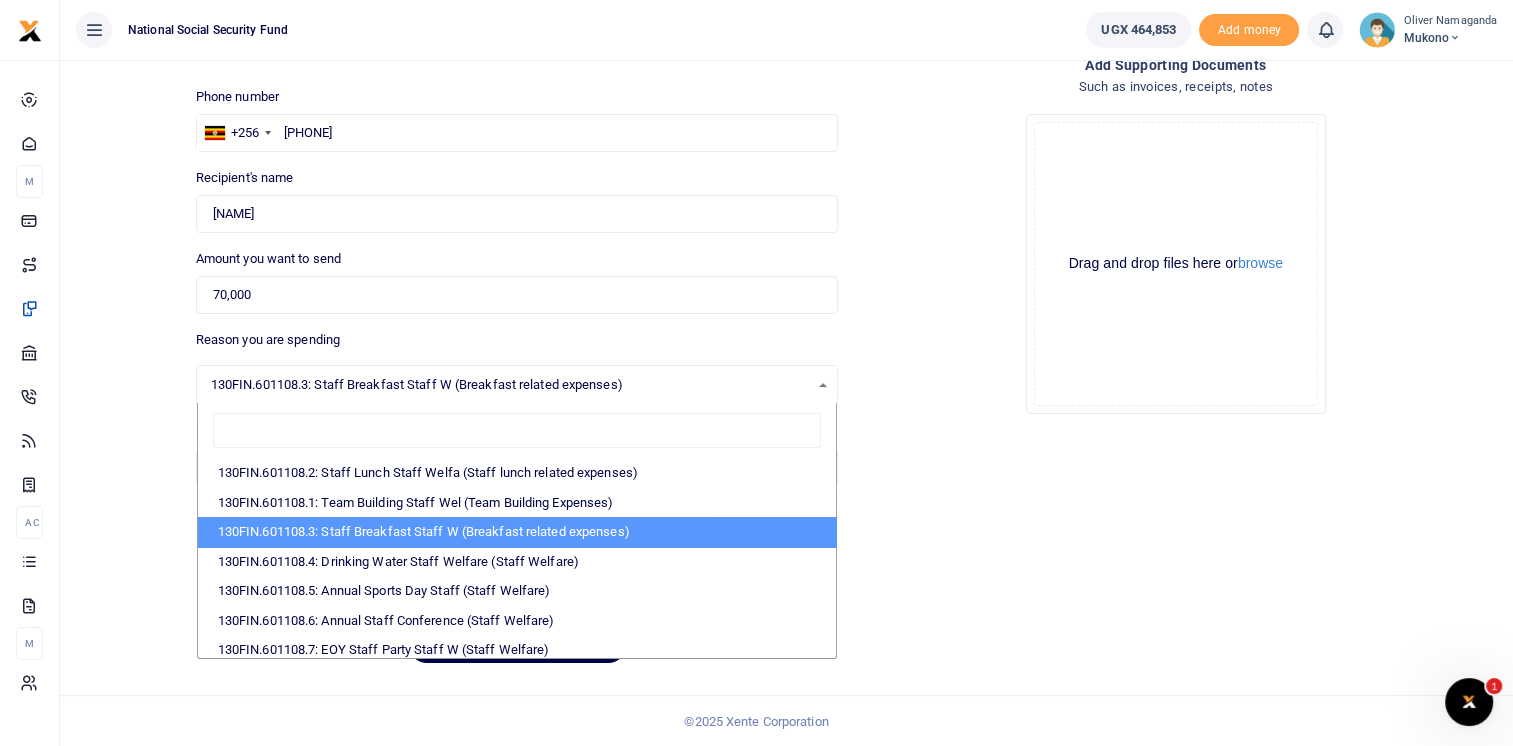 click on "130FIN.601108.3: Staff Breakfast Staff W (Breakfast related expenses)" at bounding box center [517, 532] 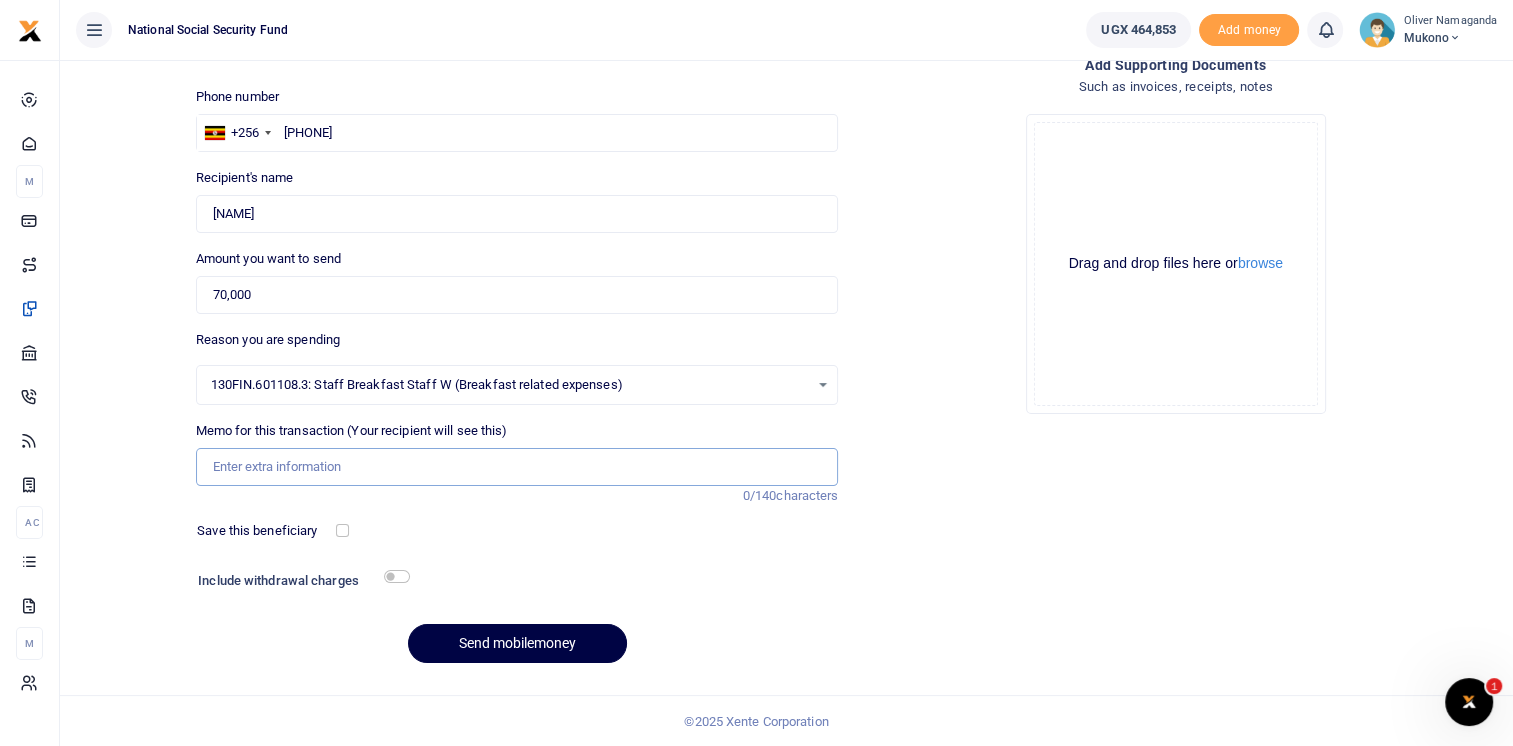 click on "Memo for this transaction (Your recipient will see this)" at bounding box center [517, 467] 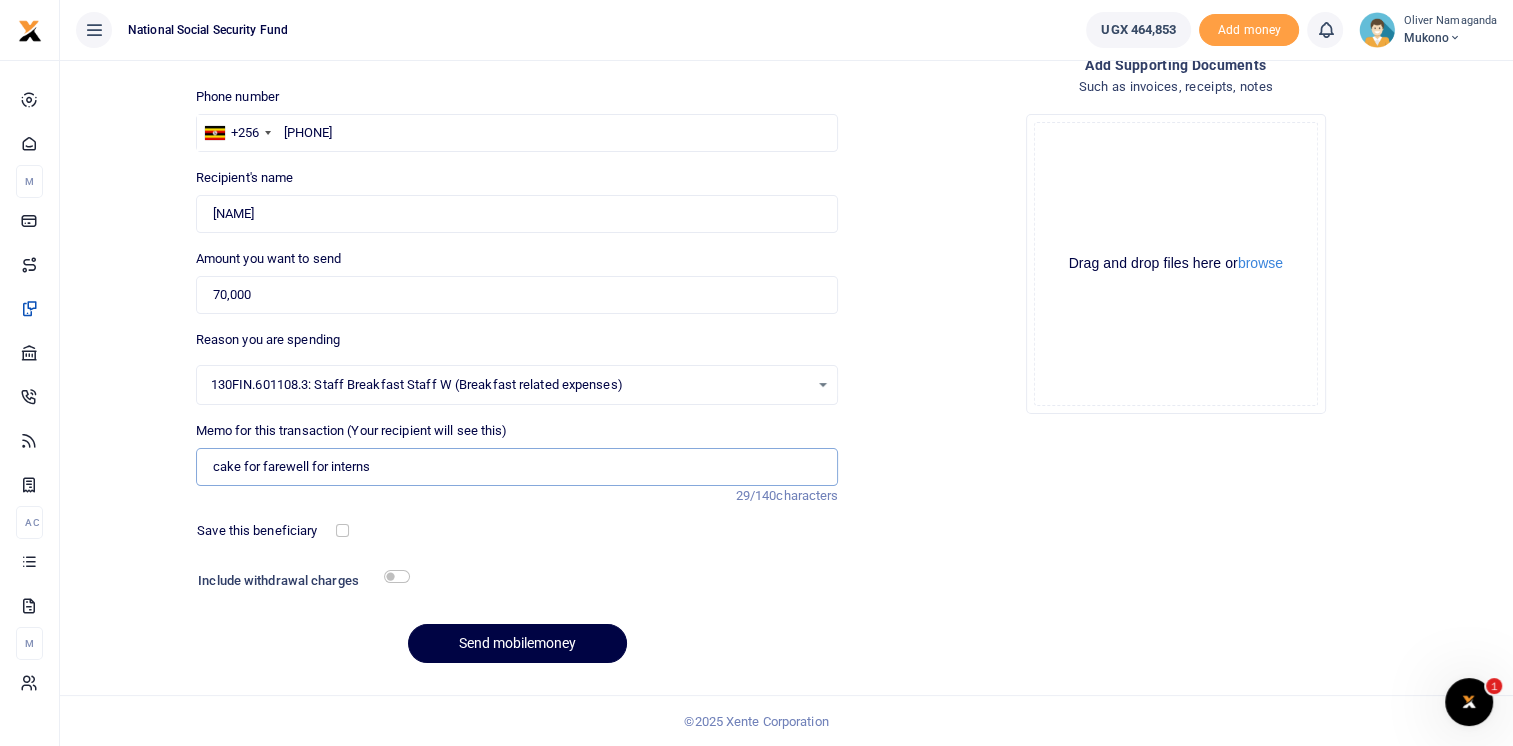 click on "cake for farewell for interns" at bounding box center (517, 467) 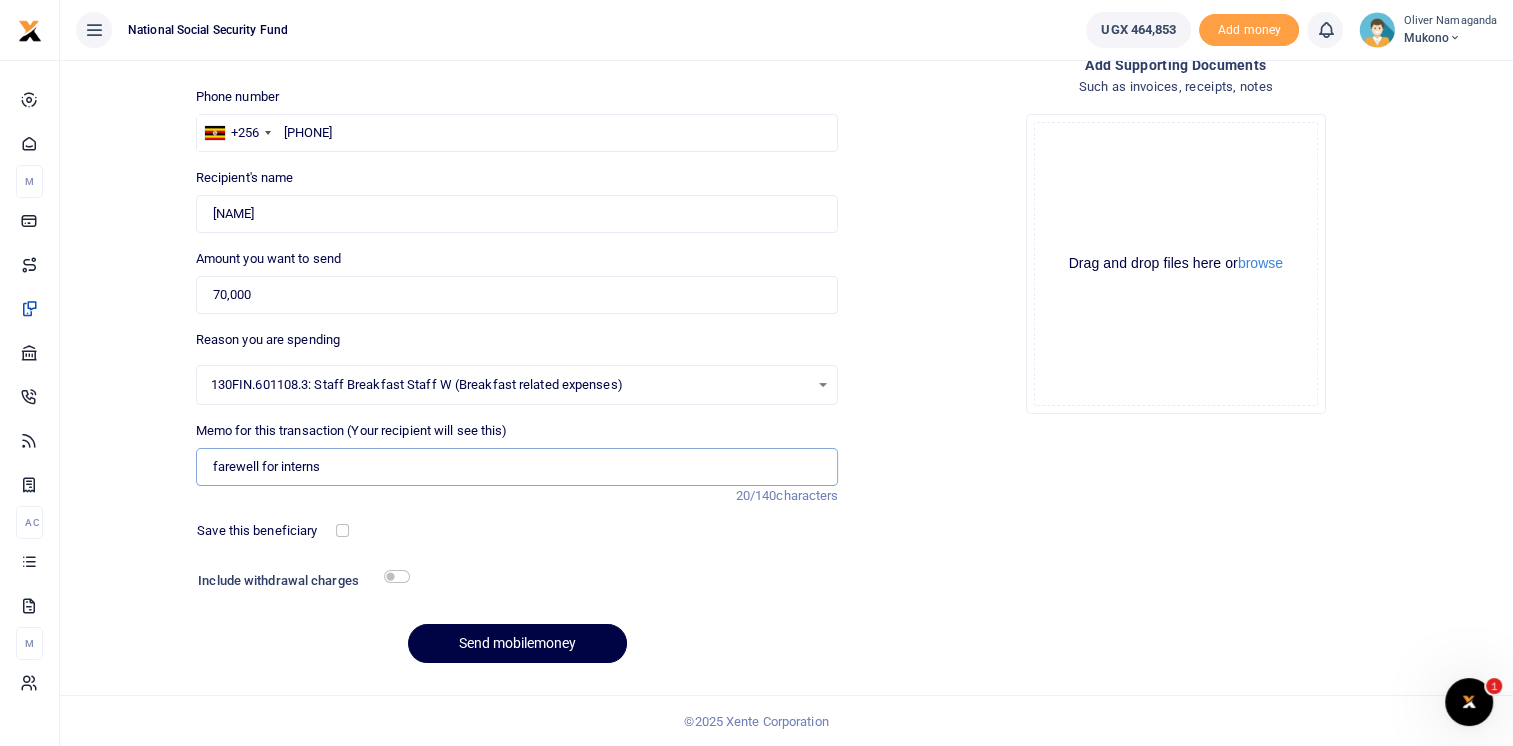 click on "farewell for interns" at bounding box center [517, 467] 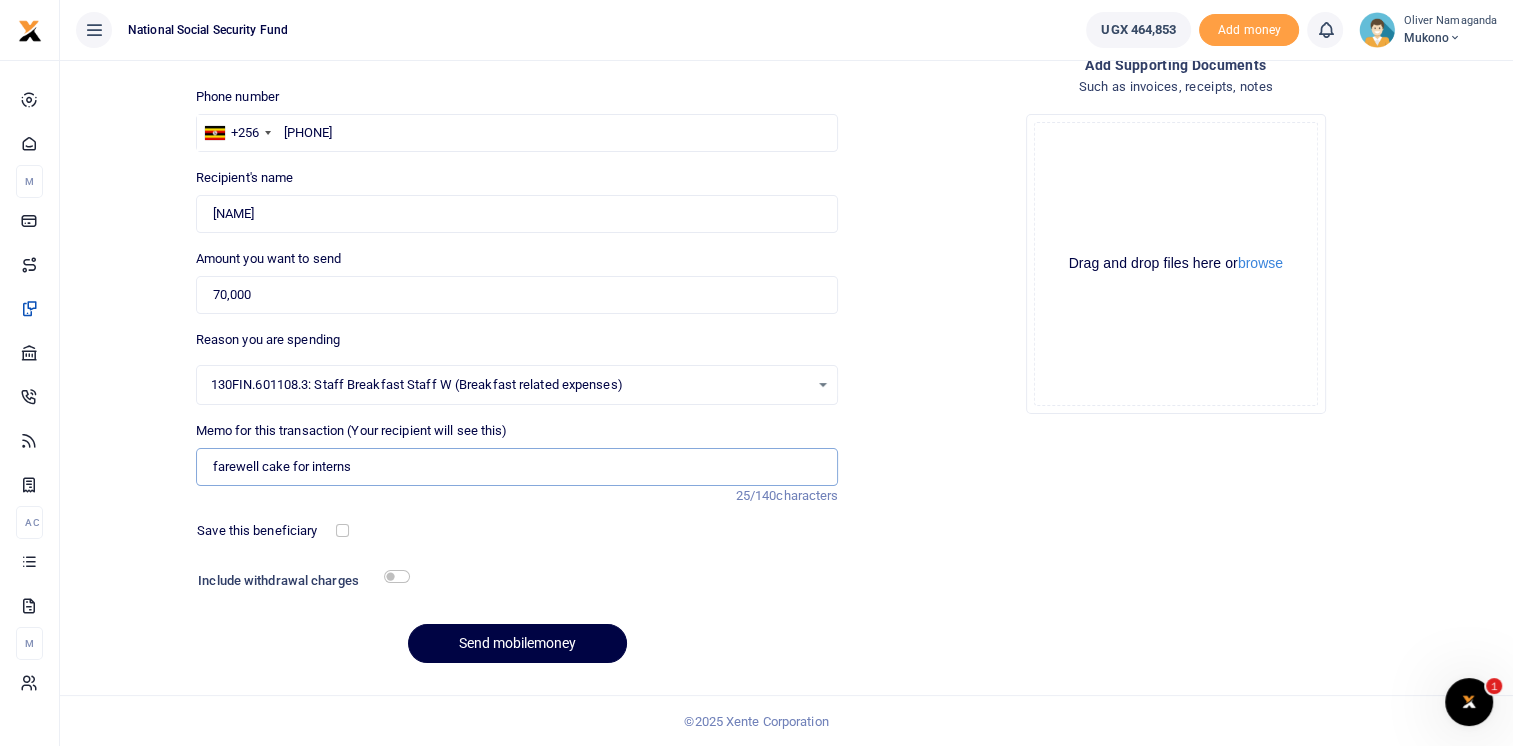 type on "farewell cake for interns" 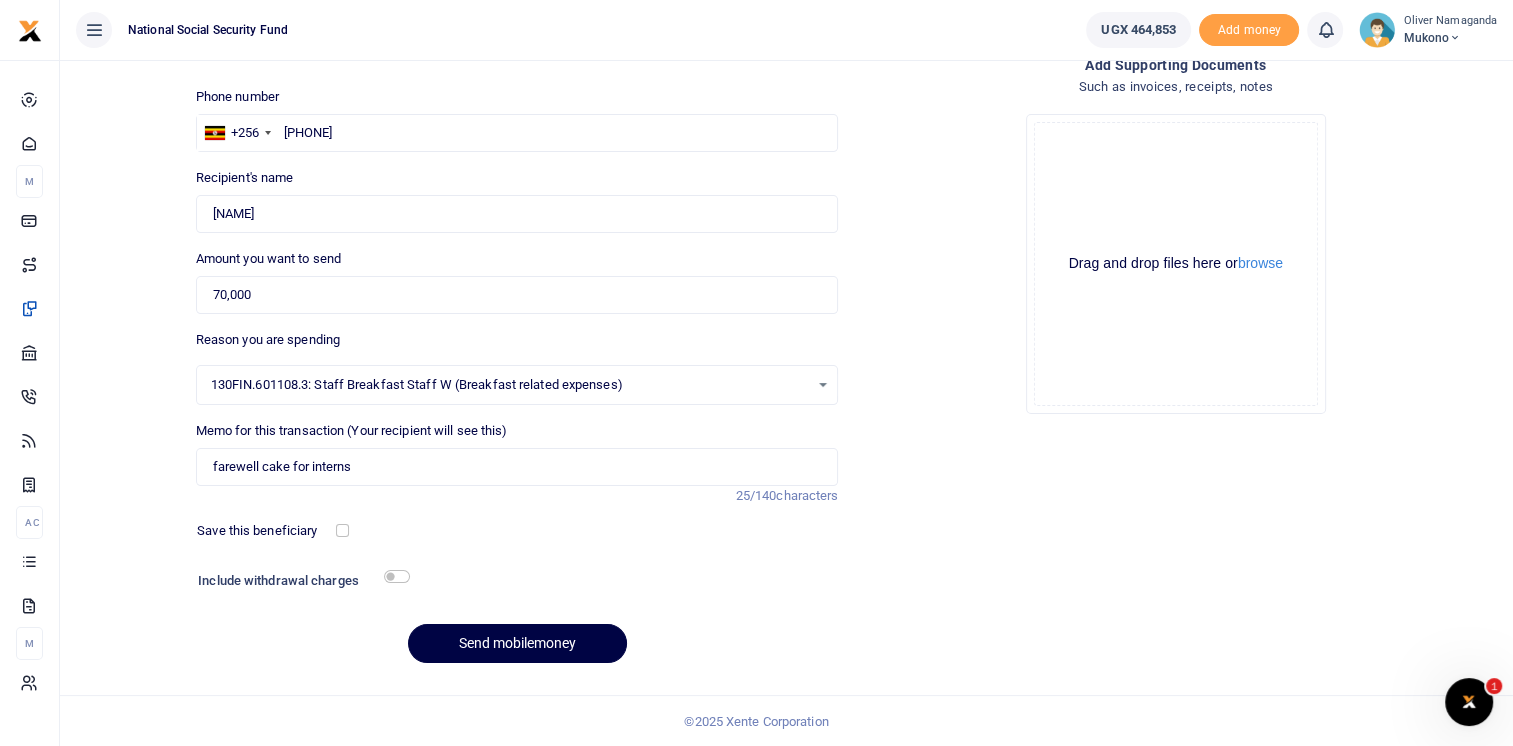 click on "Memo for this transaction (Your recipient will see this)
farewell cake for interns
Reason is required.
25/140  characters" at bounding box center [517, 463] 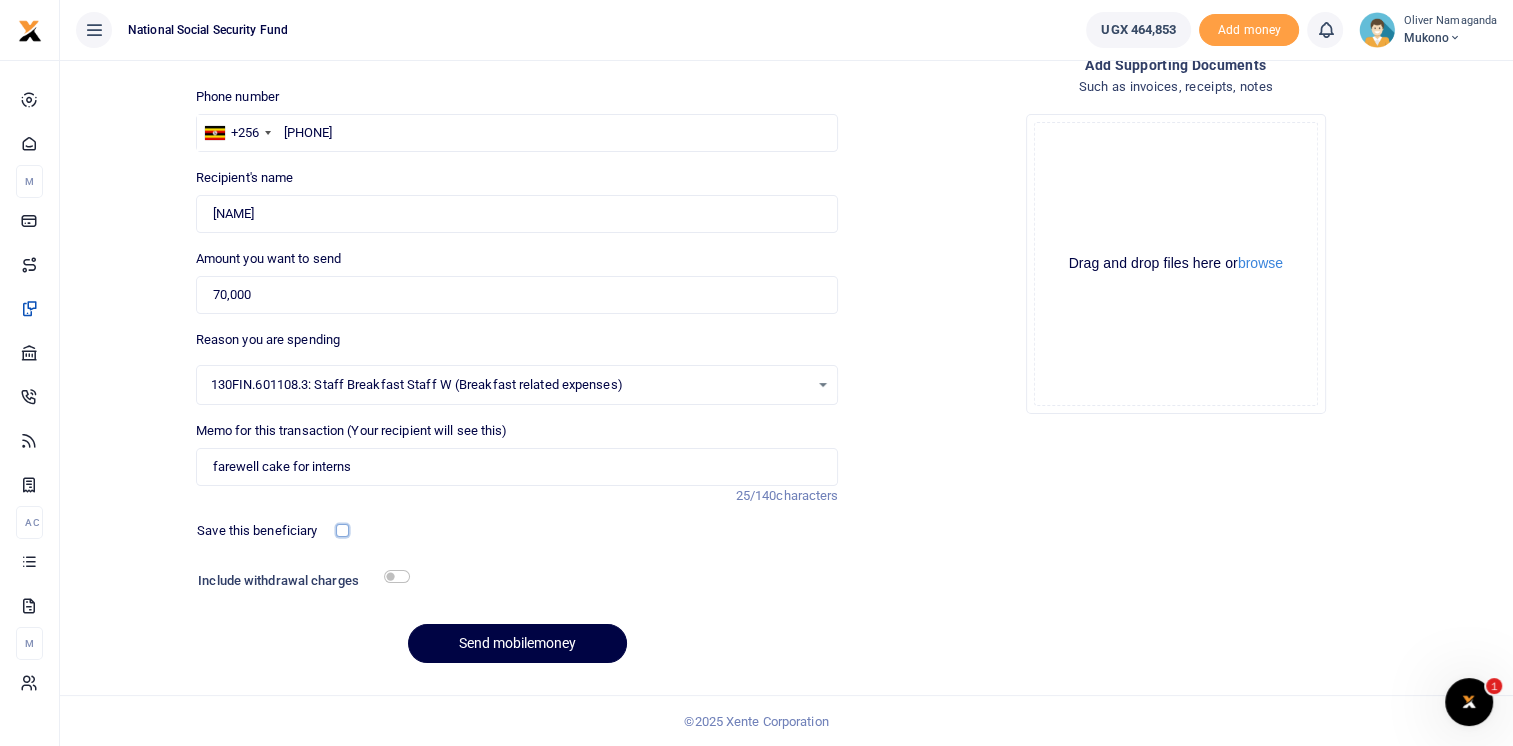 click at bounding box center (342, 530) 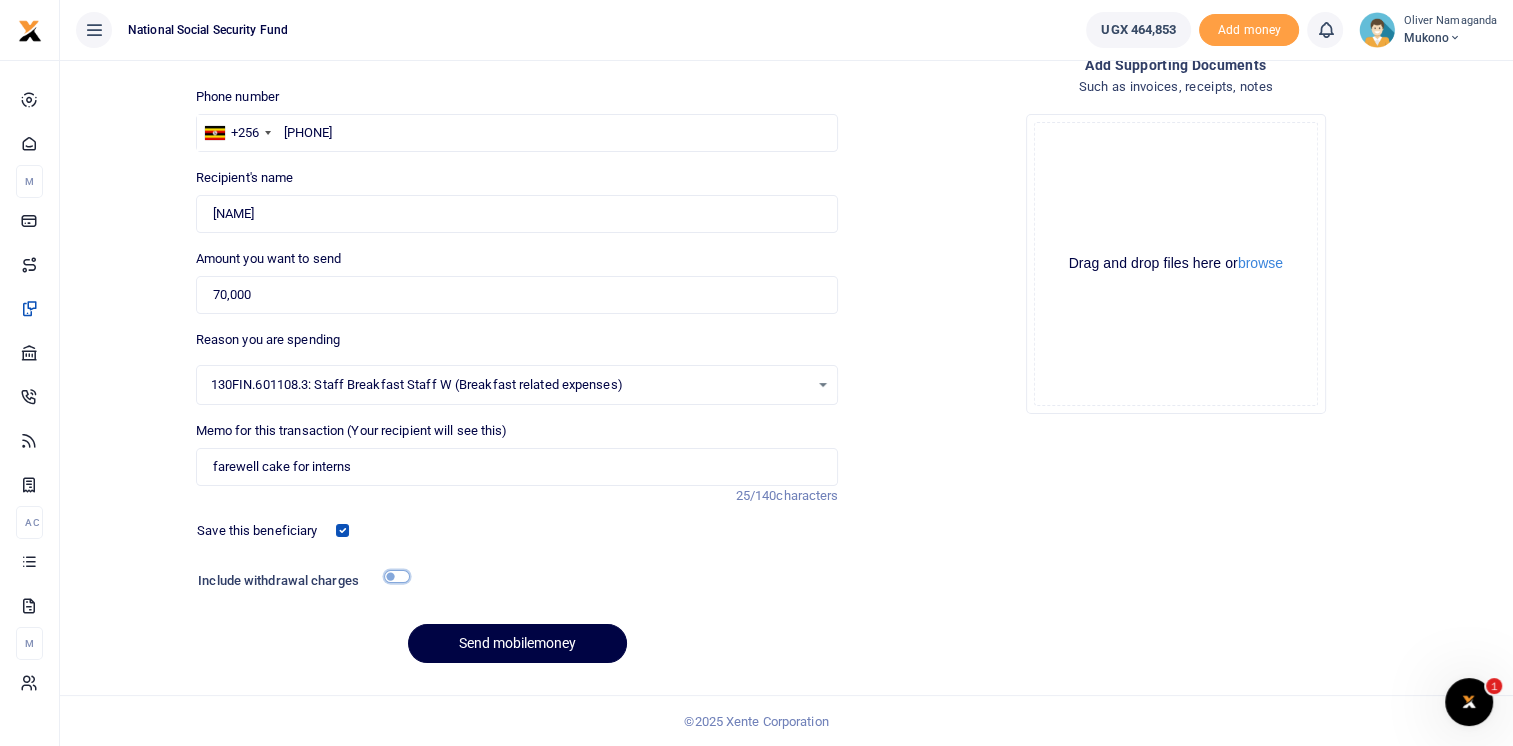 click at bounding box center (397, 576) 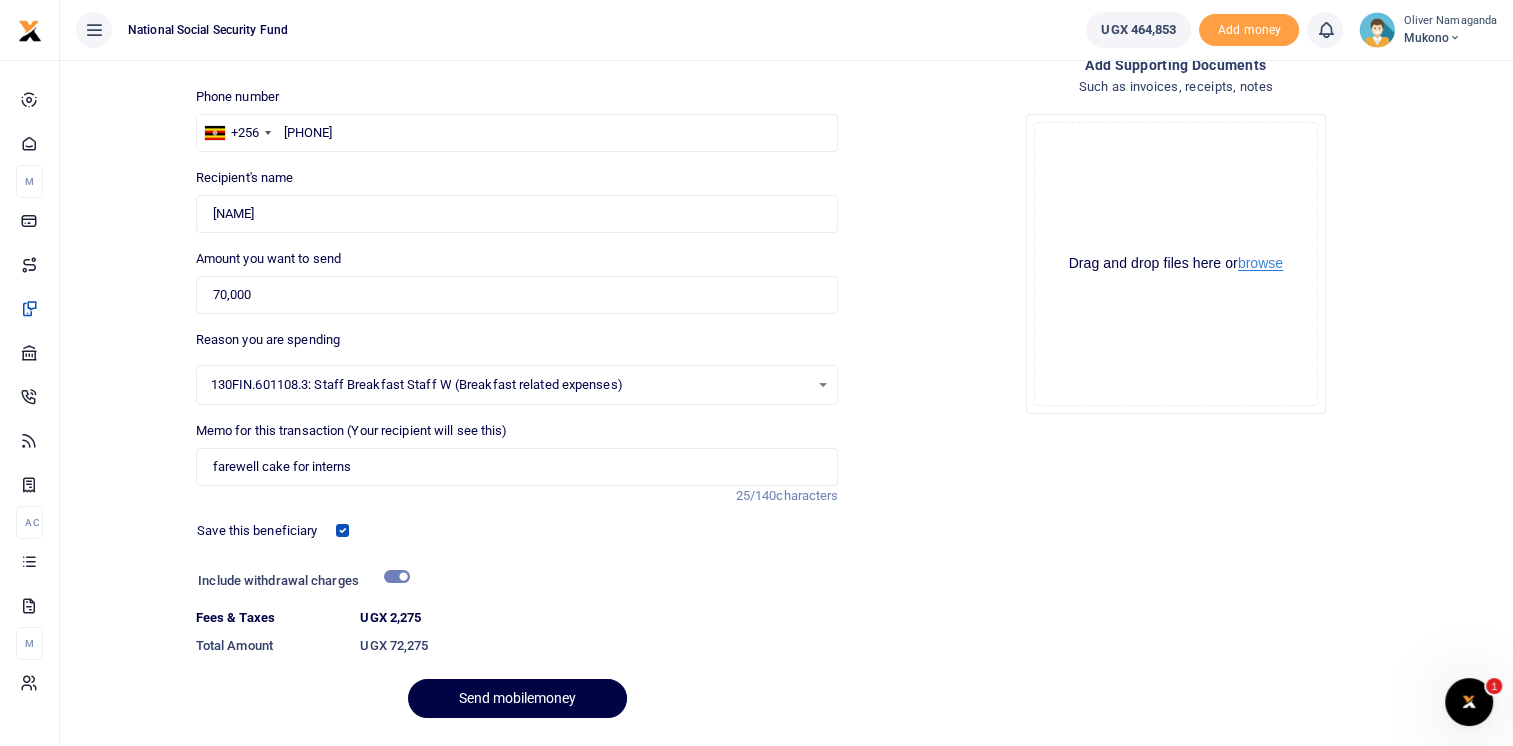 click on "browse" at bounding box center (1260, 263) 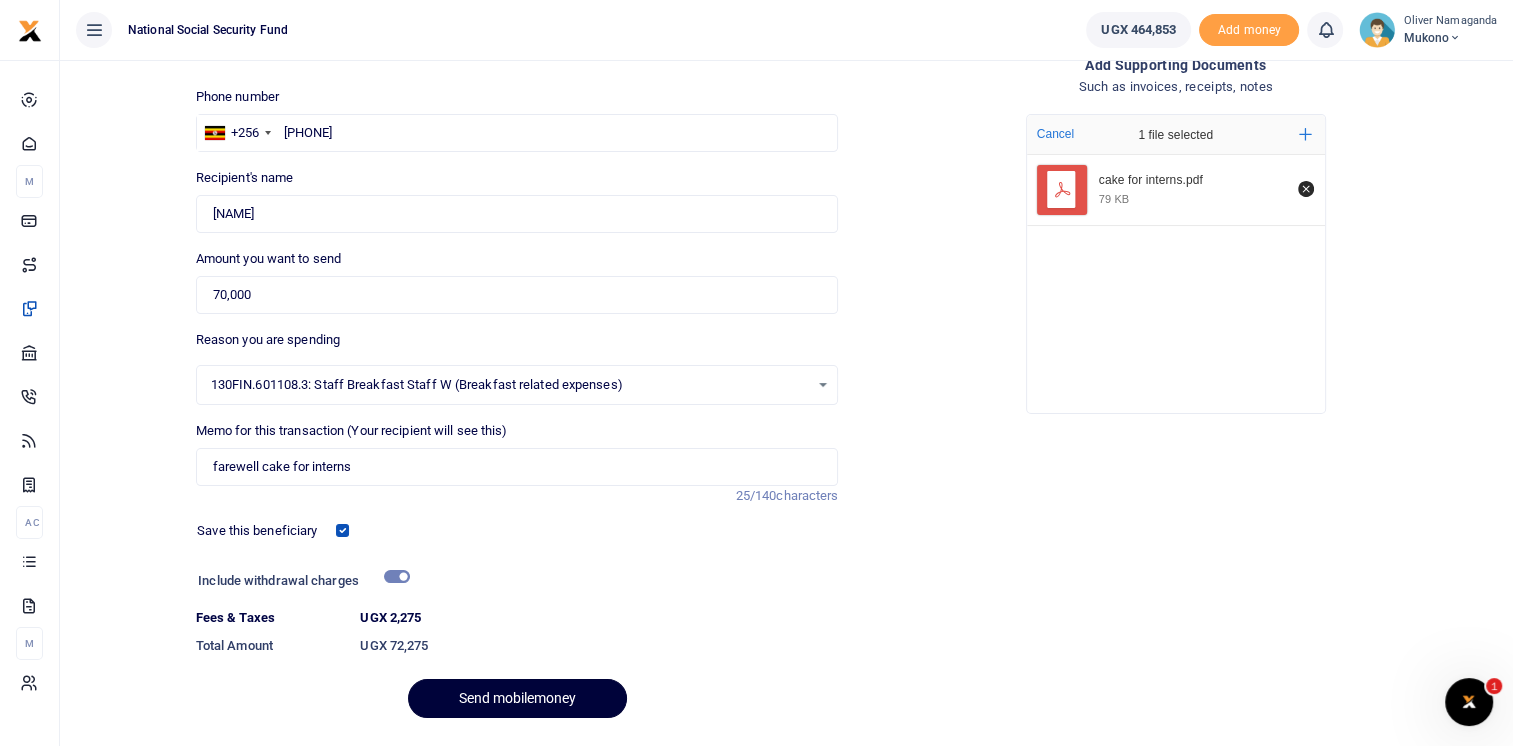 click on "Send mobilemoney" at bounding box center (517, 698) 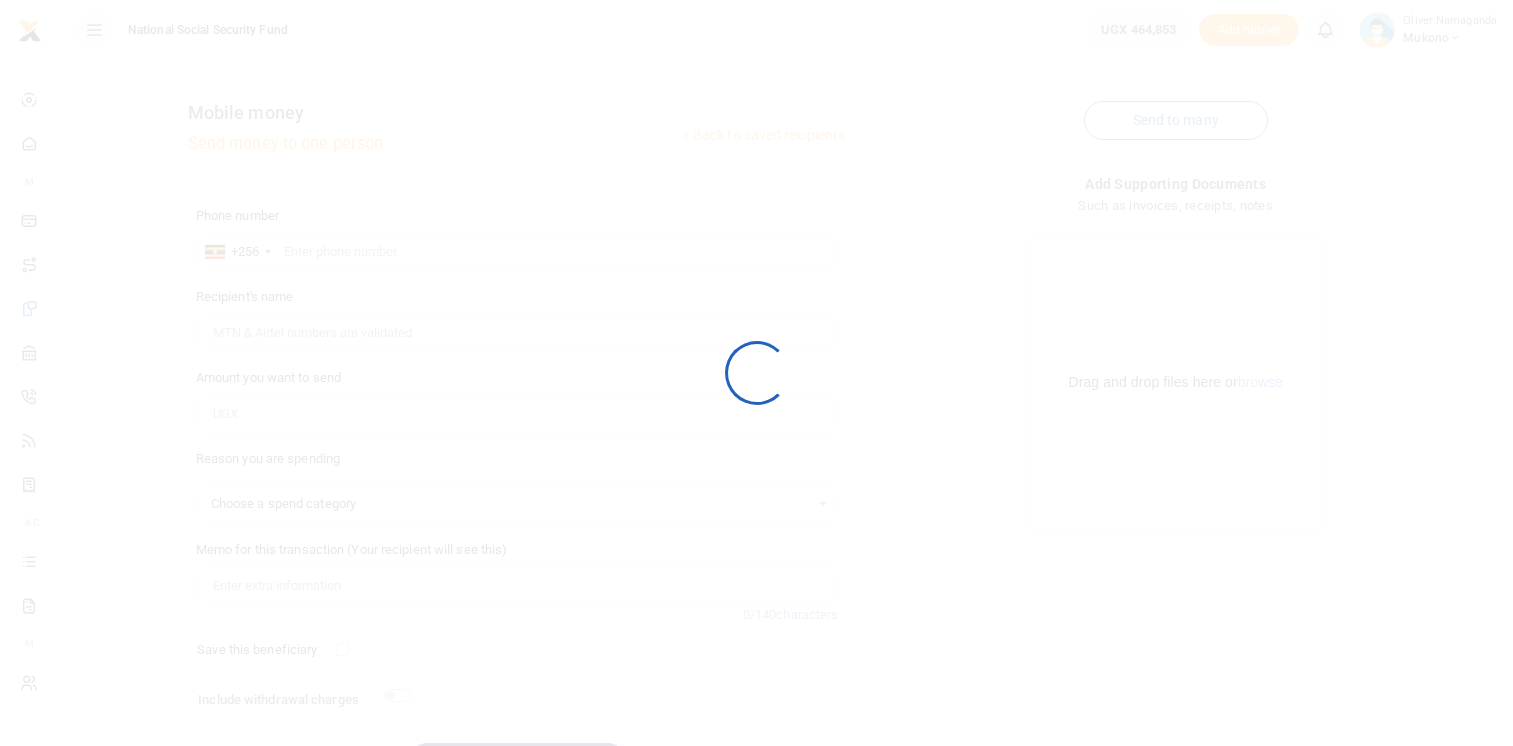 scroll, scrollTop: 119, scrollLeft: 0, axis: vertical 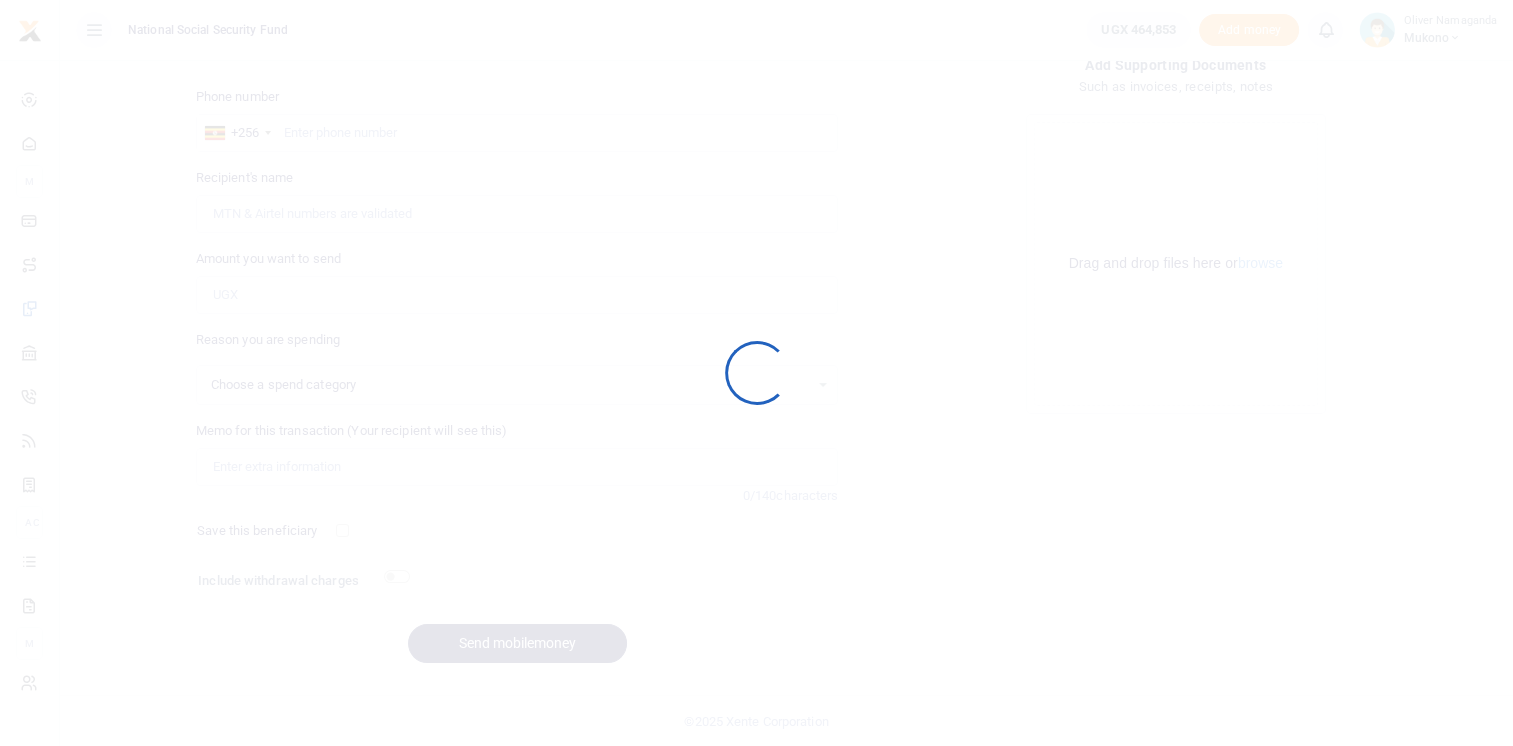 select 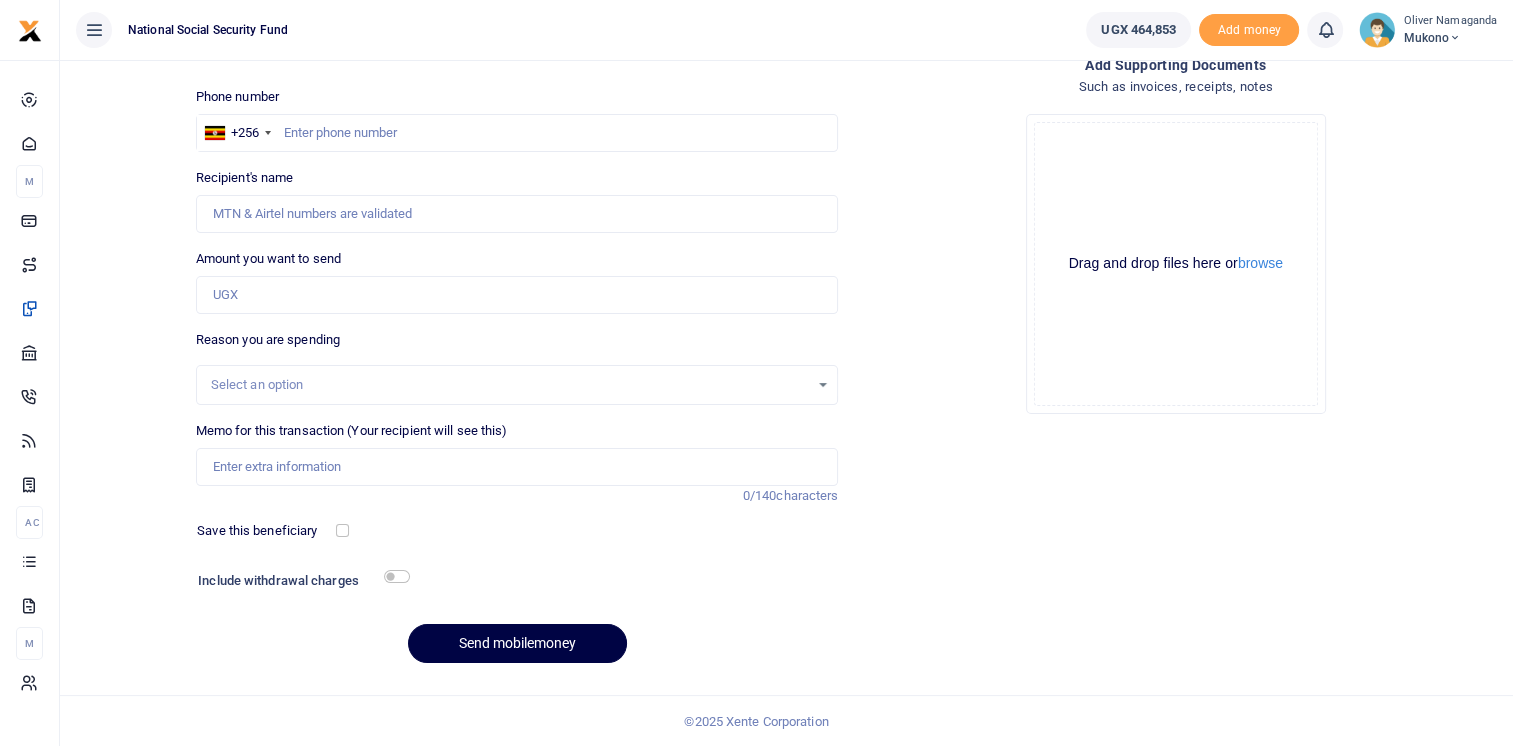 click at bounding box center (756, 373) 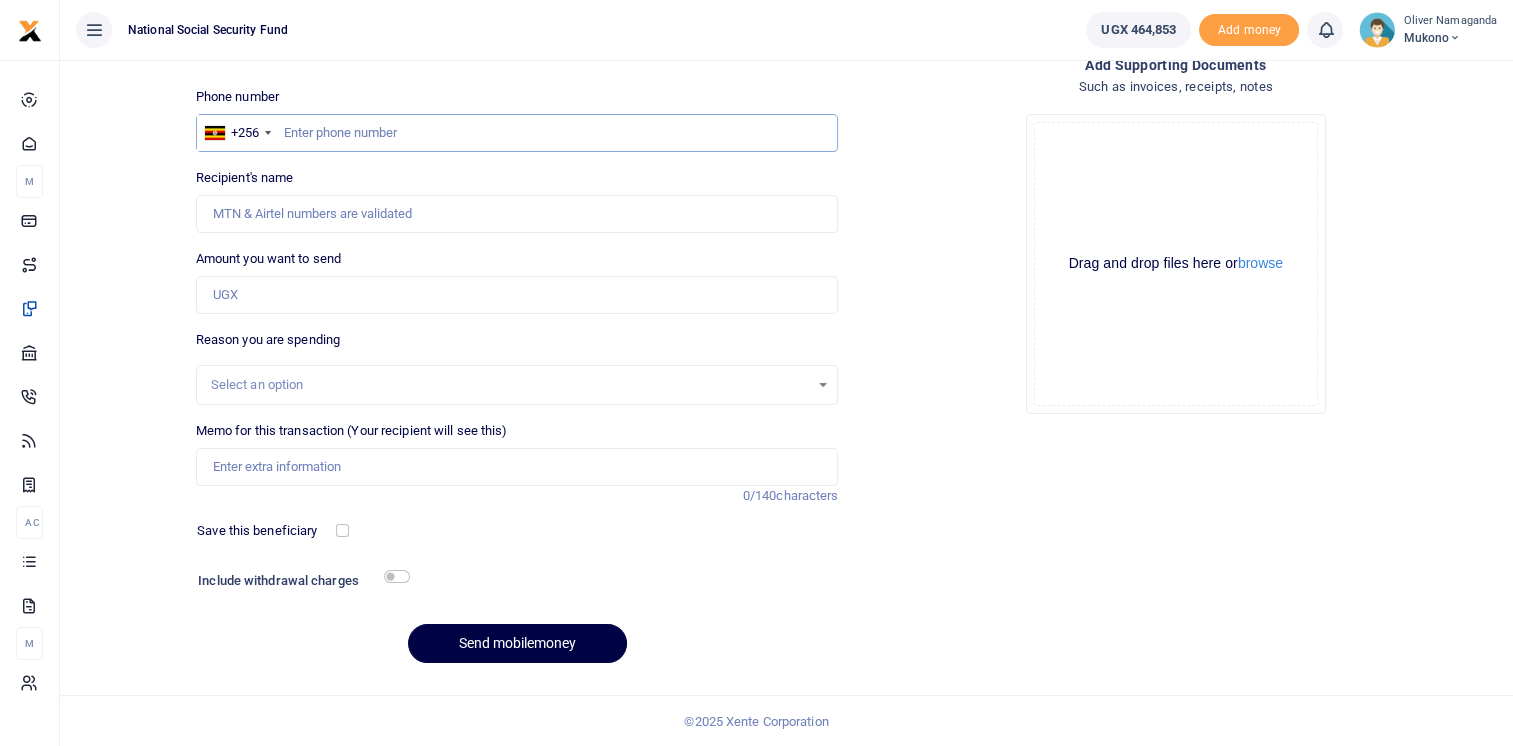 click at bounding box center [517, 133] 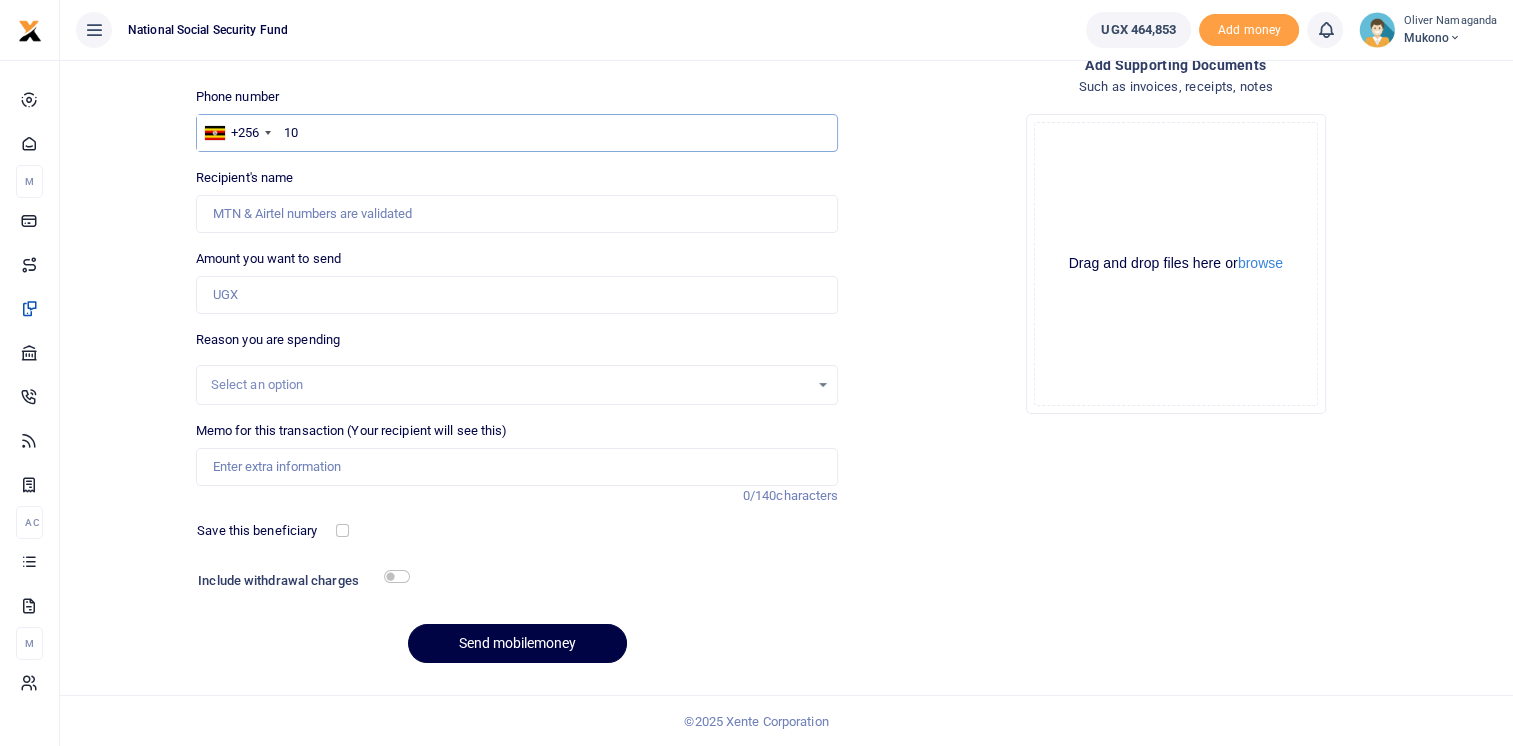 type on "1" 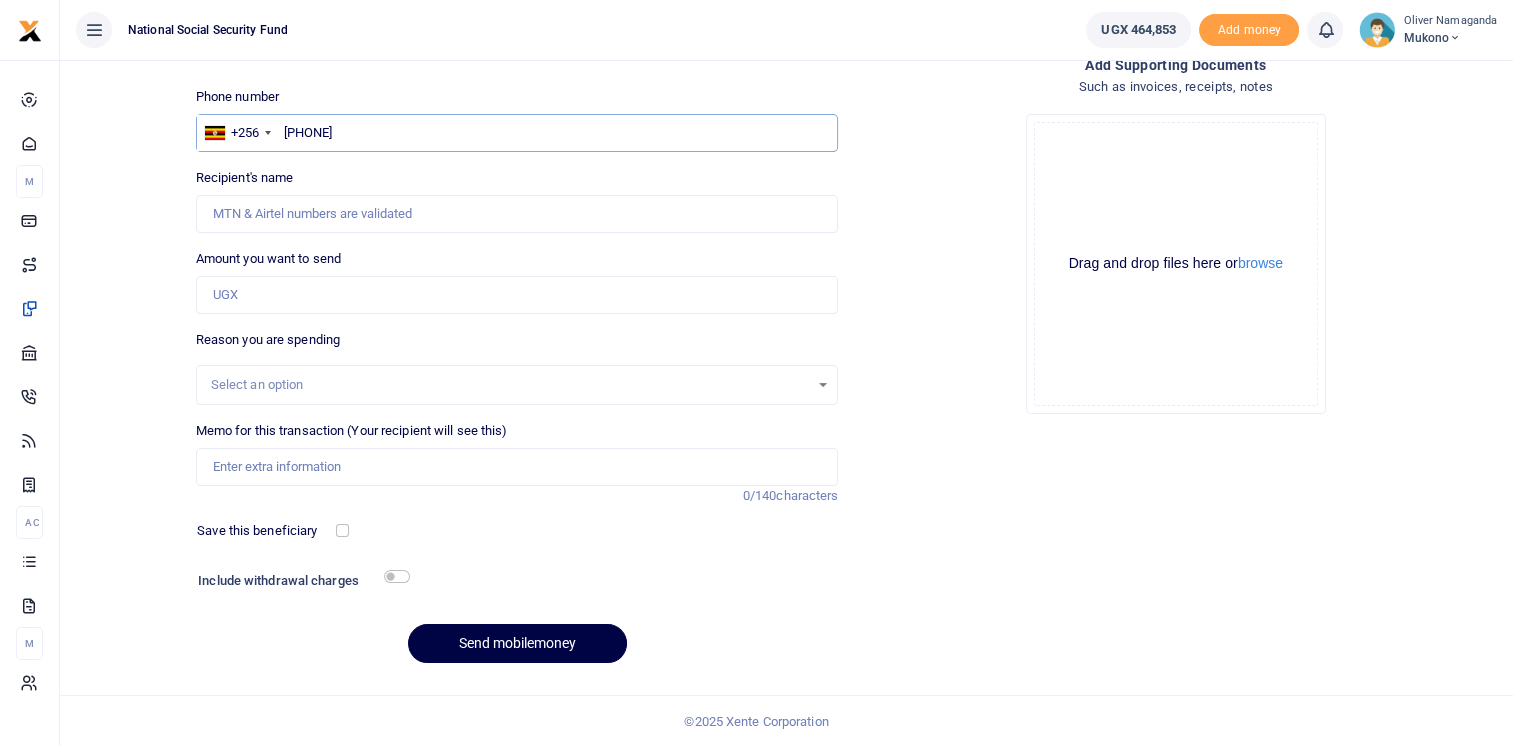 type on "[PHONE]" 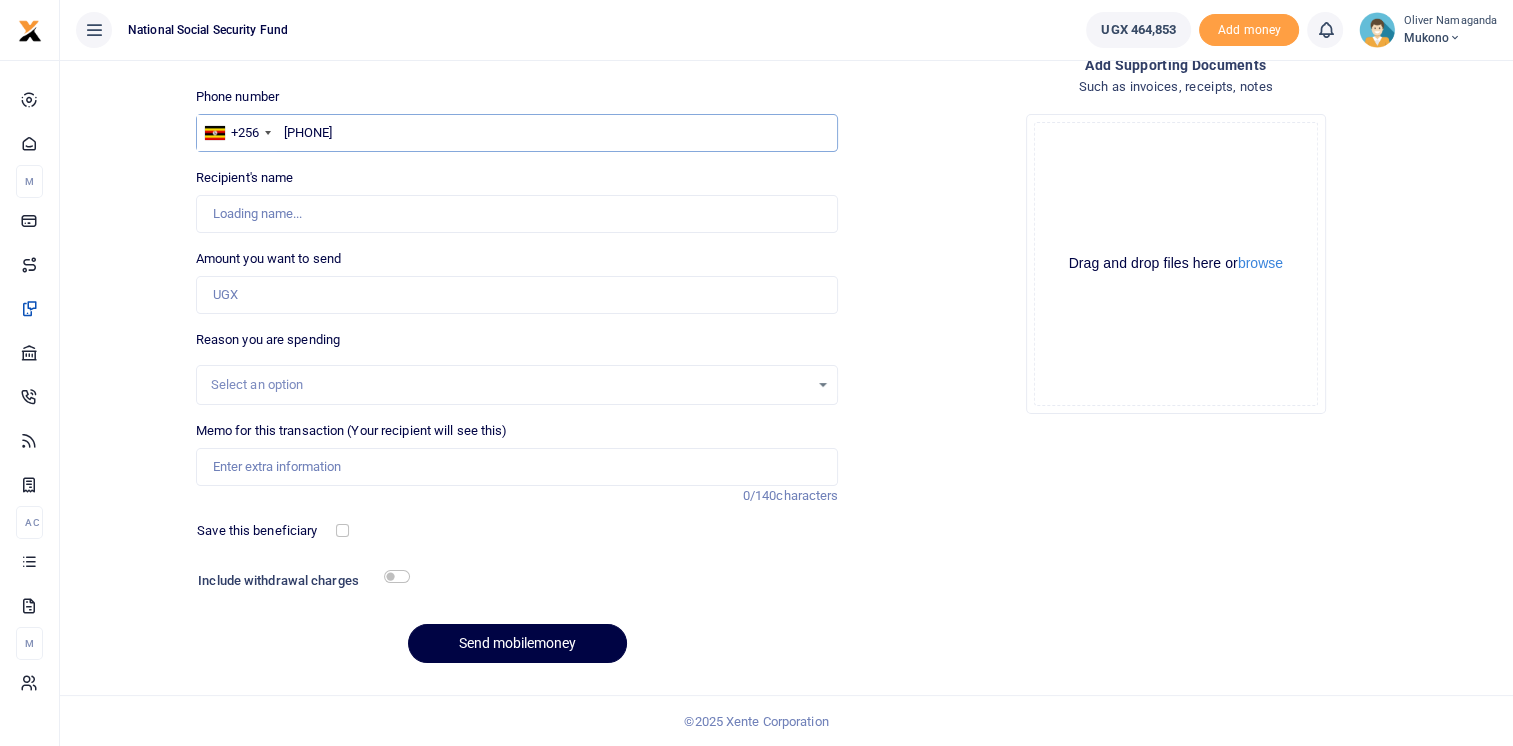 type on "[FIRST] [LAST]" 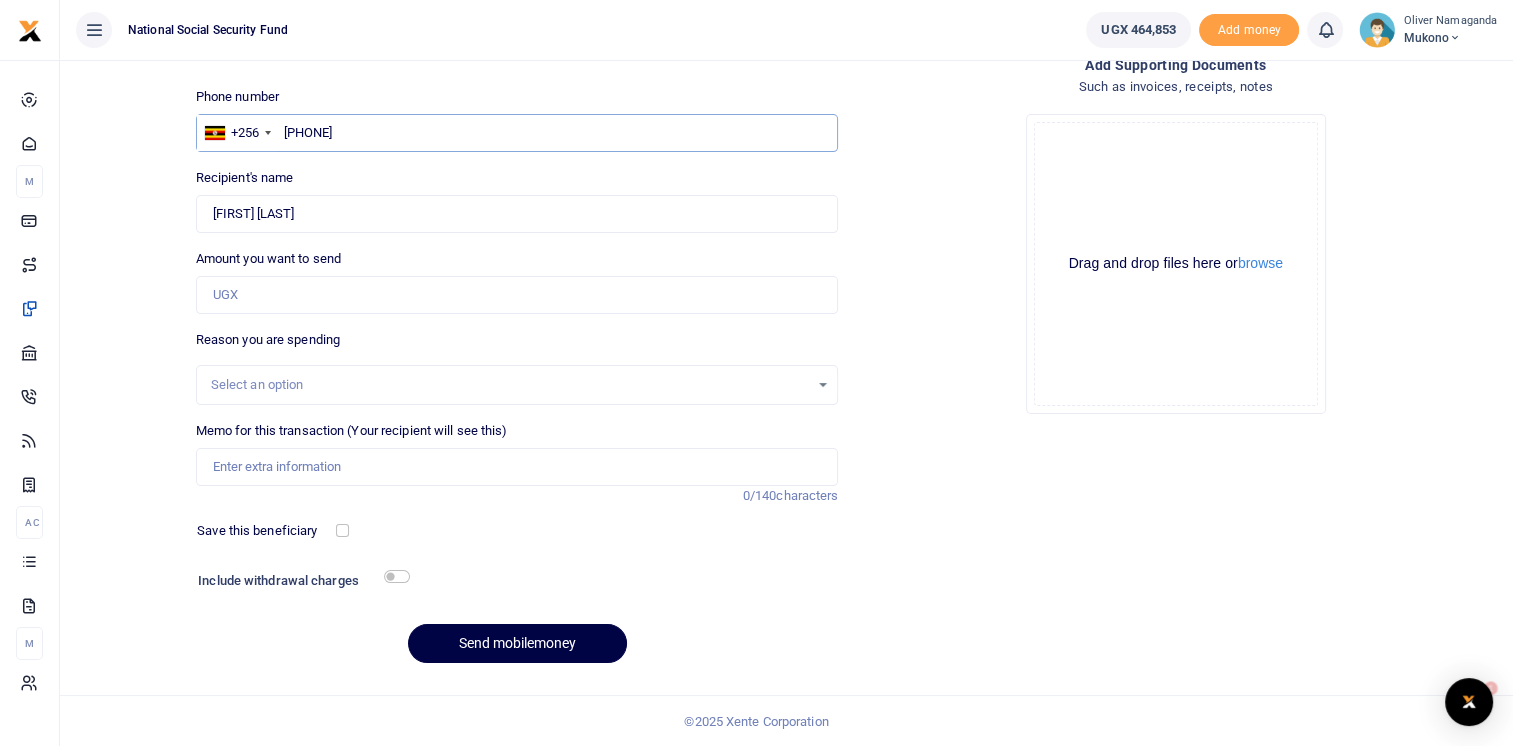 scroll, scrollTop: 0, scrollLeft: 0, axis: both 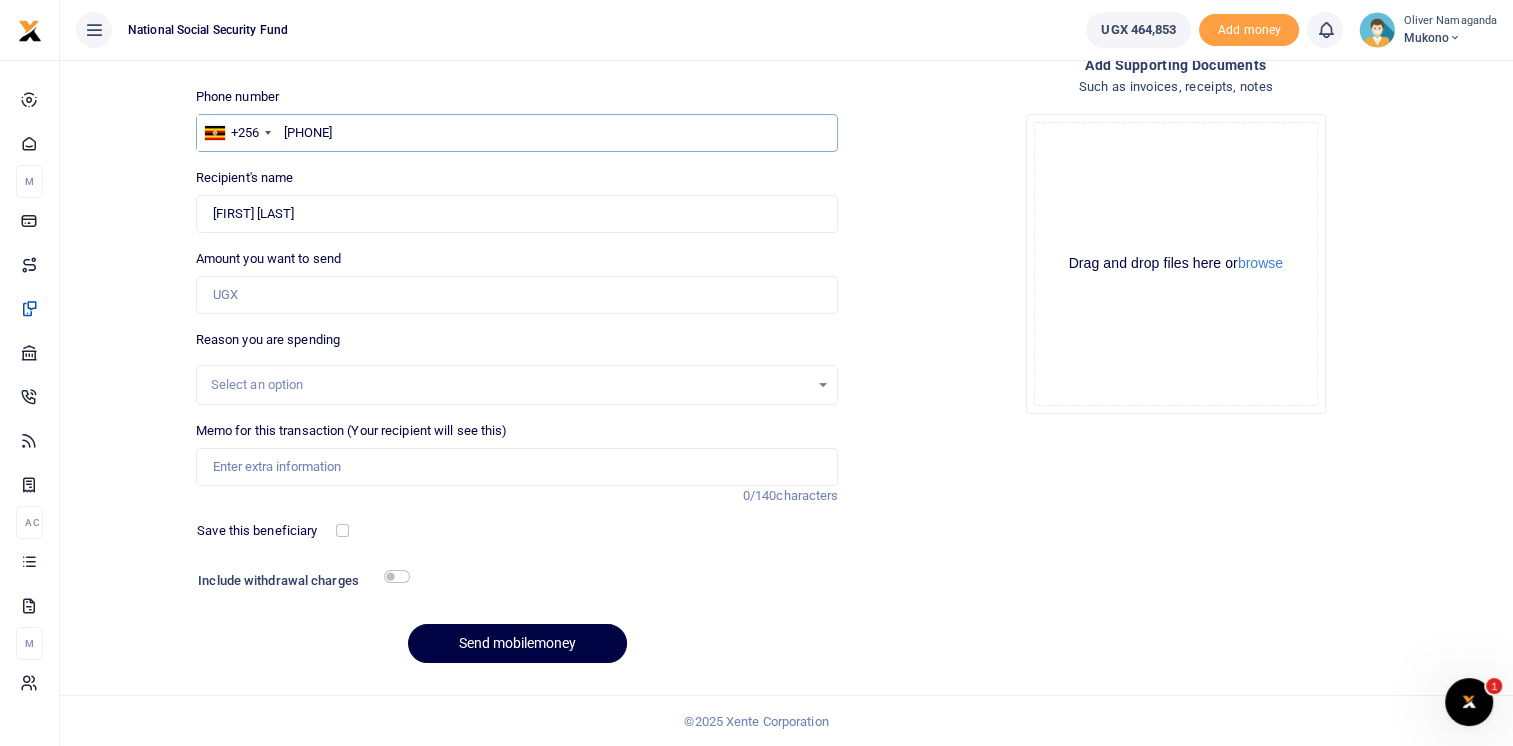 type on "[PHONE]" 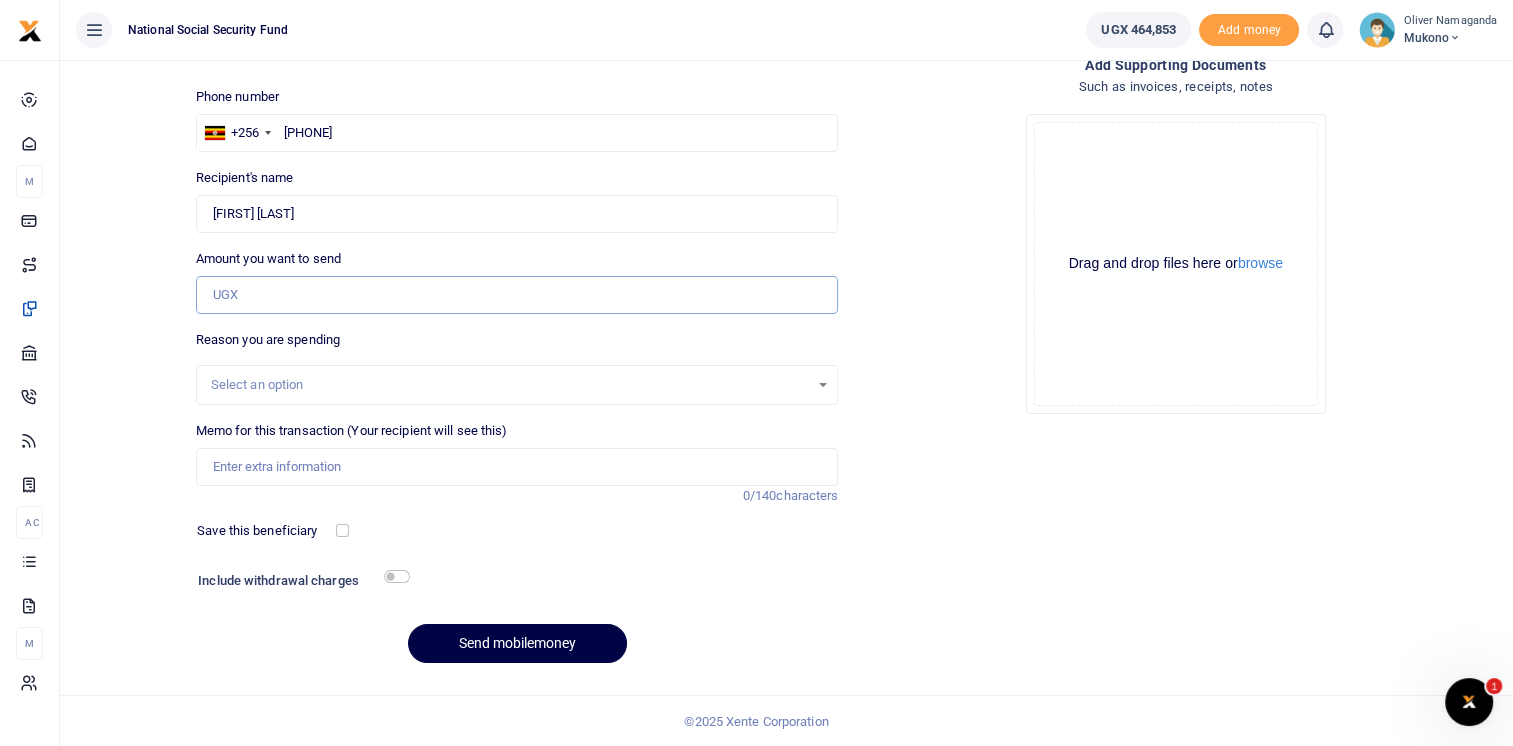 click on "Amount you want to send" at bounding box center (517, 295) 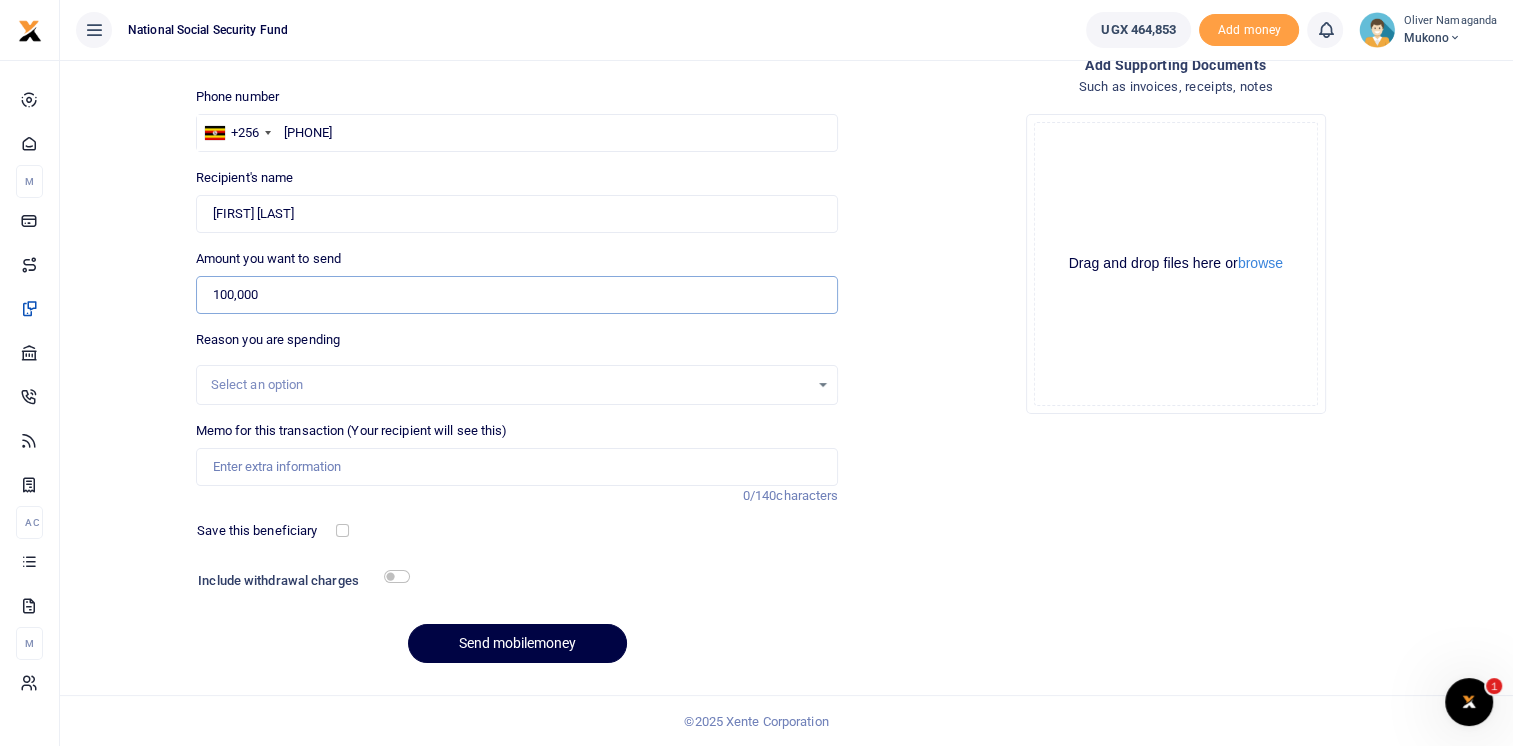 type on "100,000" 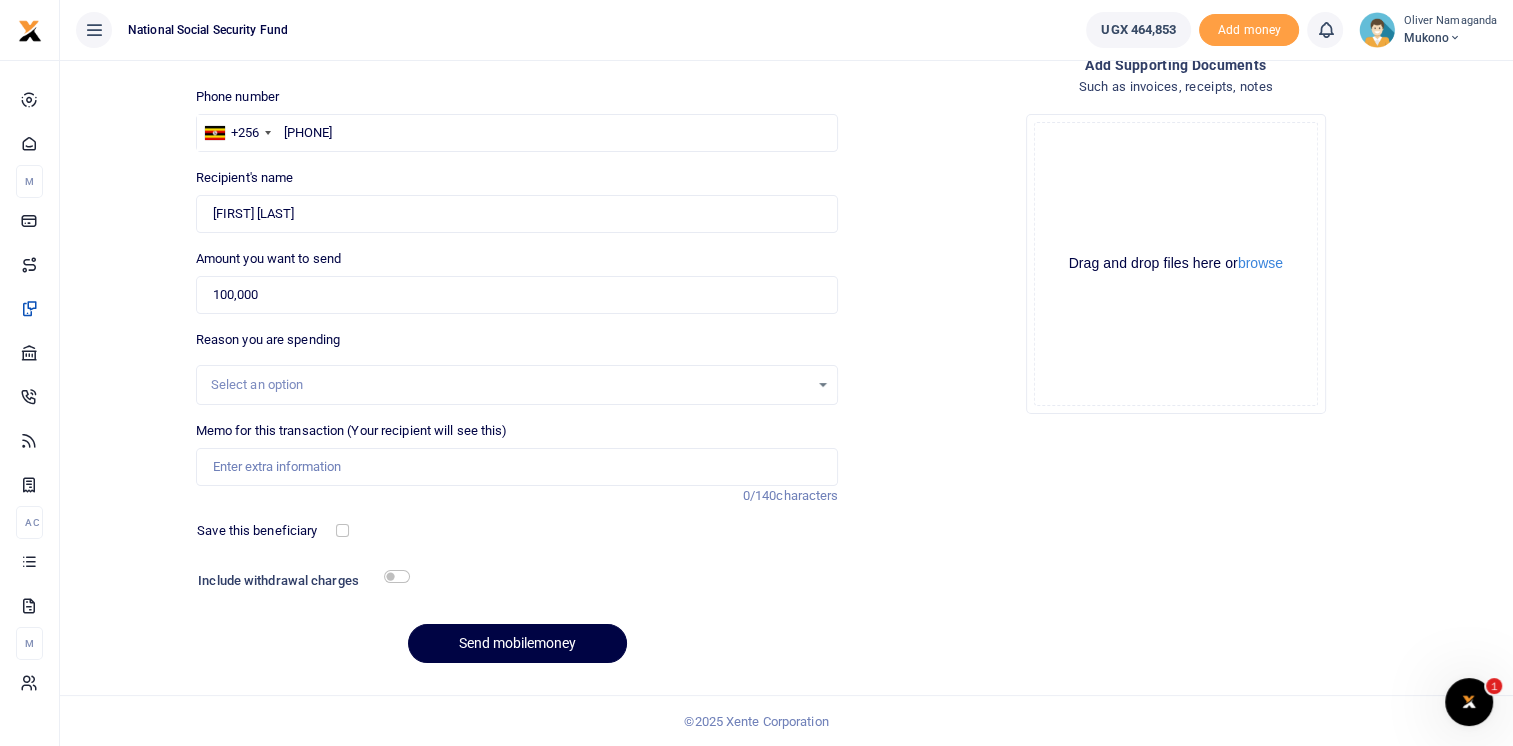 click on "Select an option" at bounding box center (510, 385) 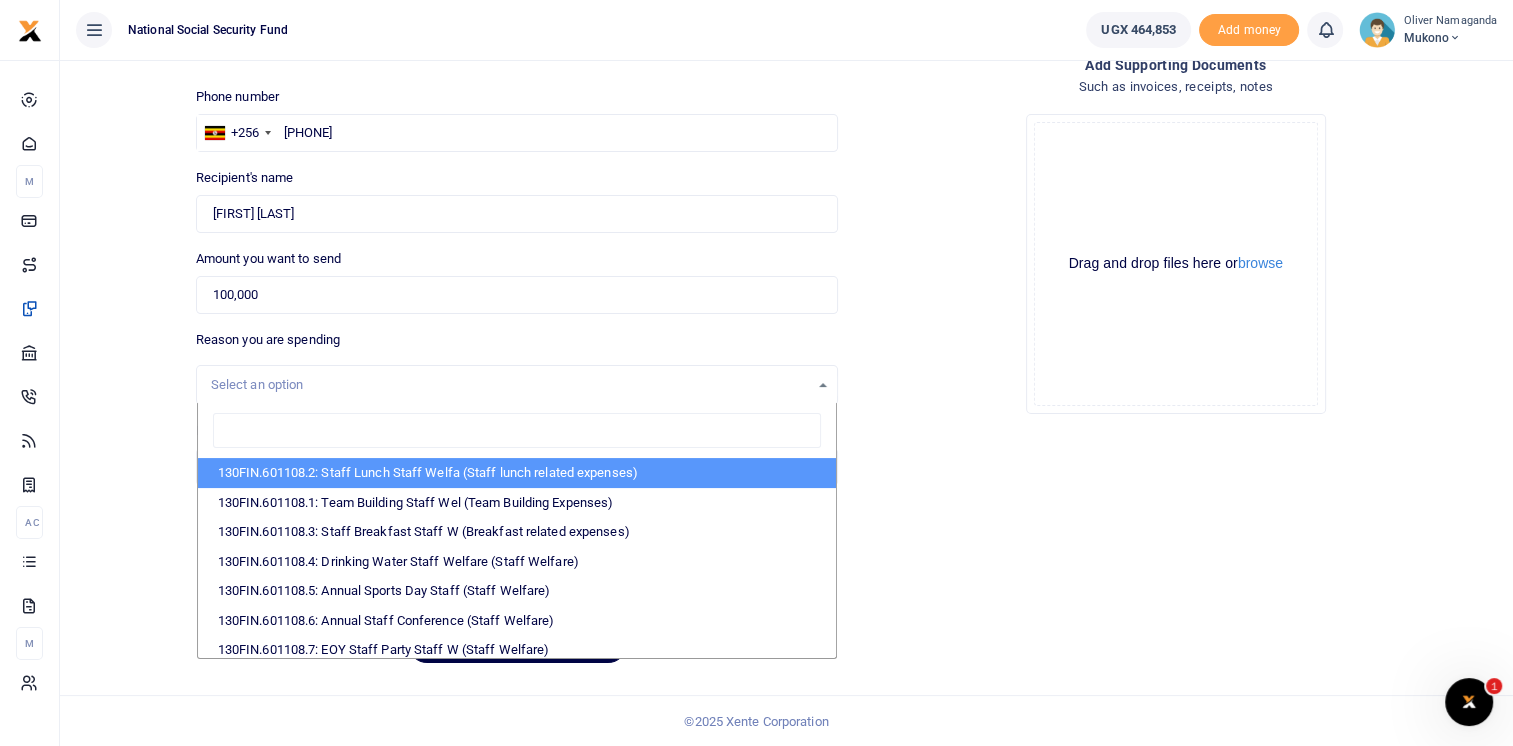 click on "130FIN.601108.2: Staff Lunch Staff Welfa (Staff lunch related expenses)" at bounding box center (517, 473) 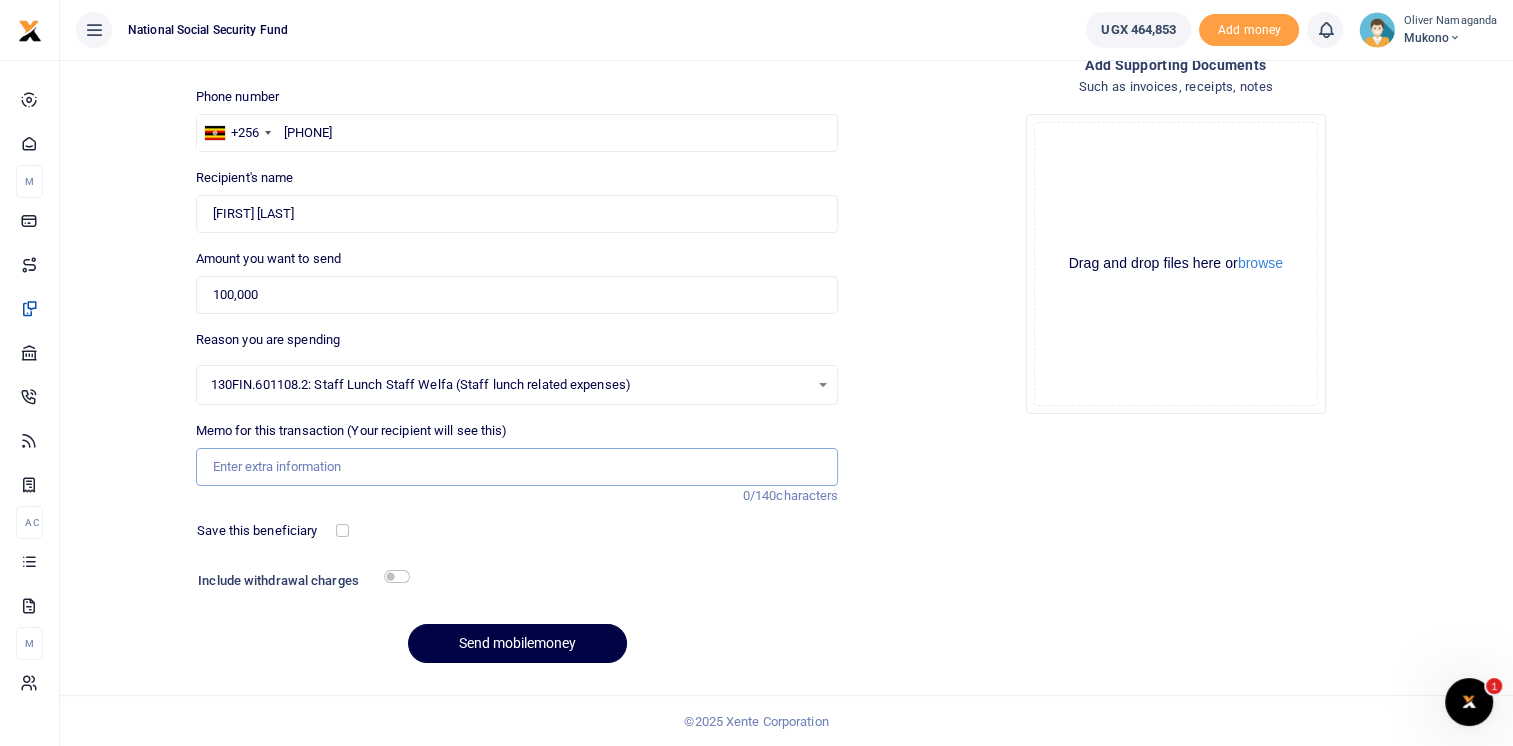 click on "Memo for this transaction (Your recipient will see this)" at bounding box center (517, 467) 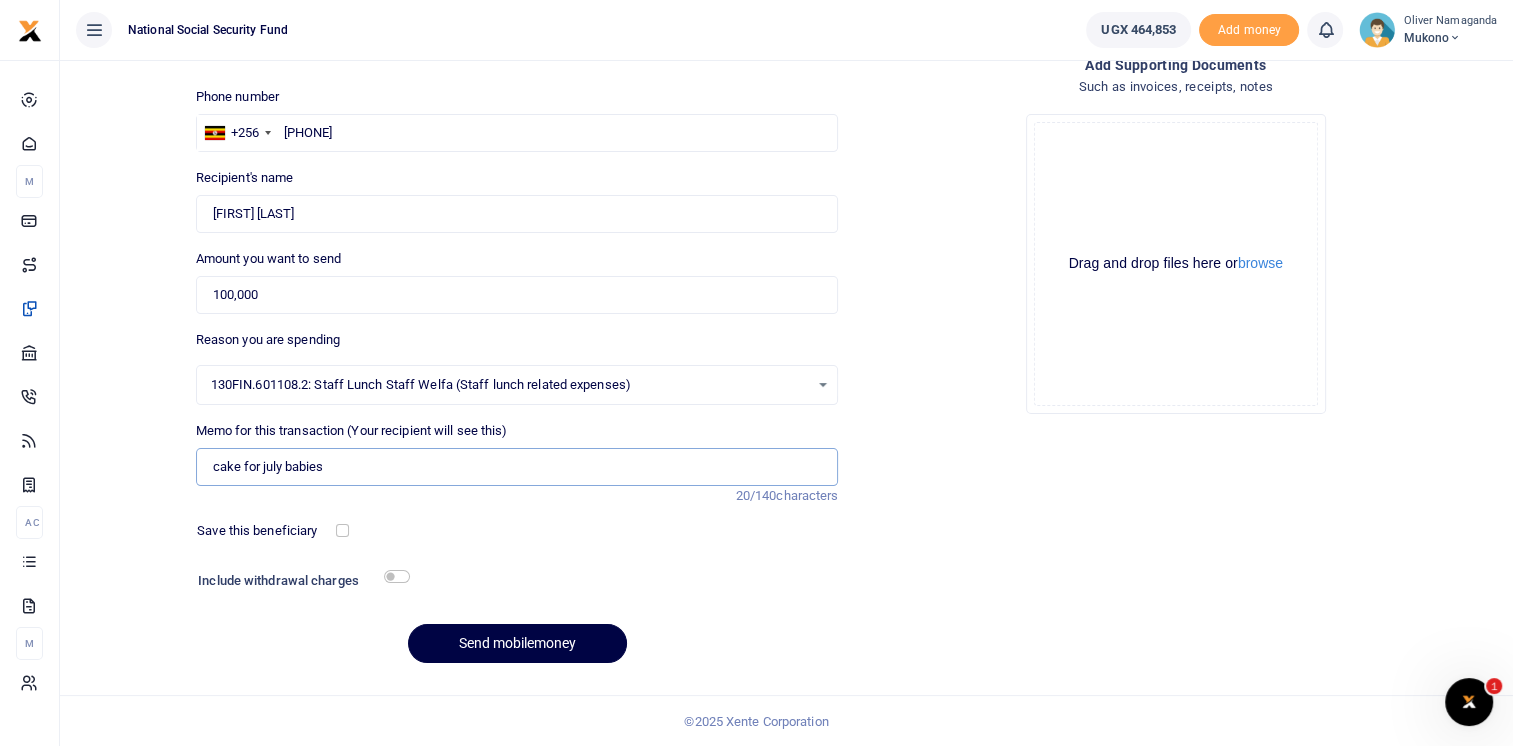 type on "cake for july babies" 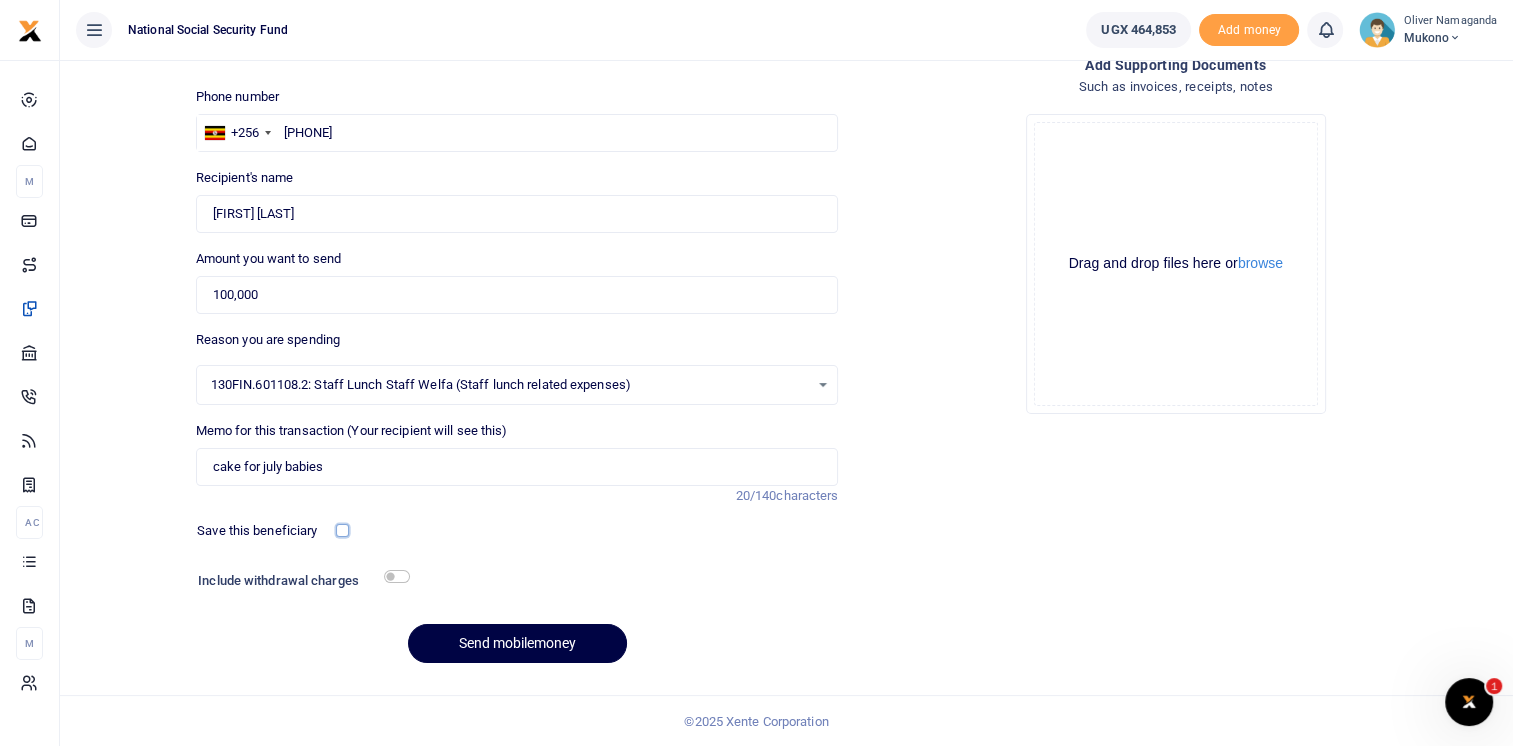 click at bounding box center [342, 530] 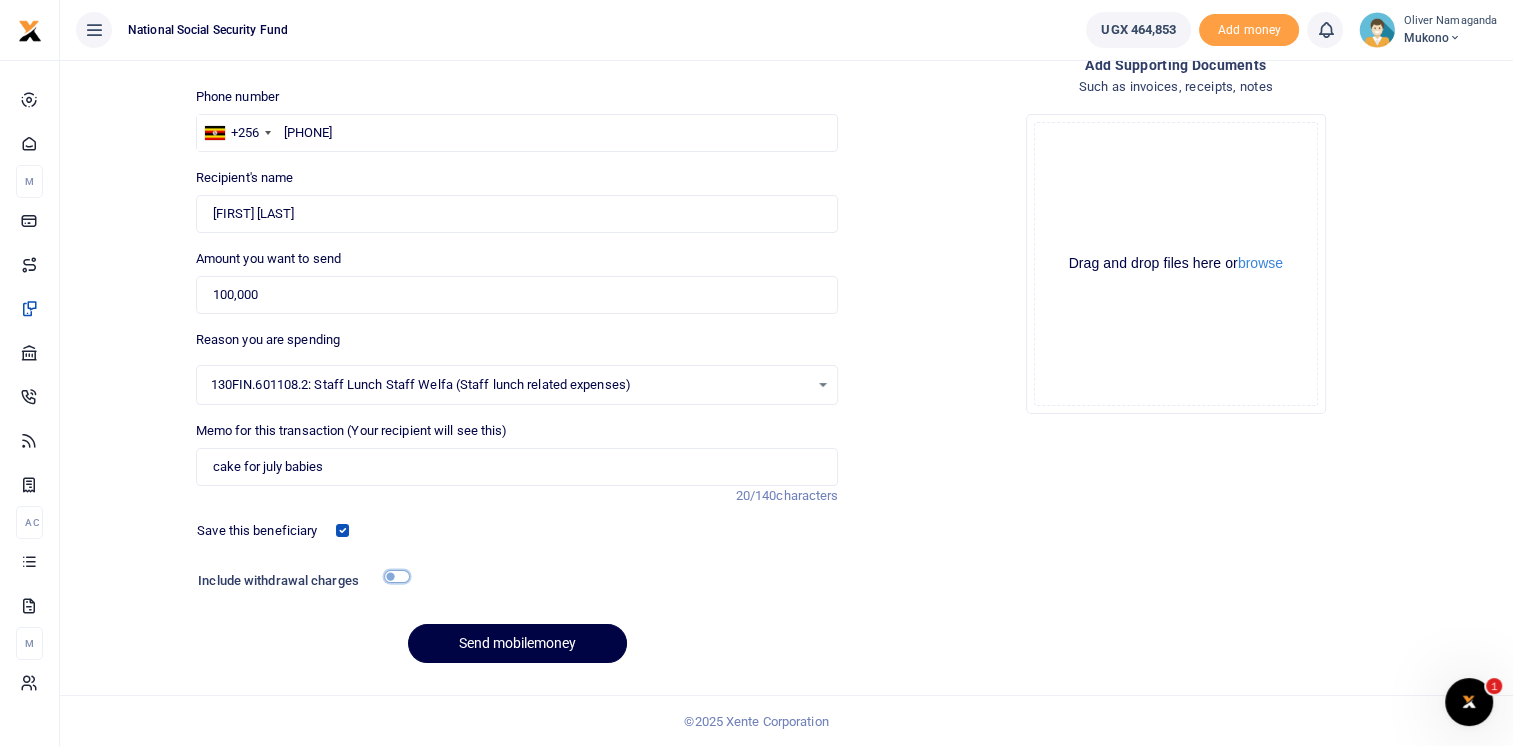 click at bounding box center (397, 576) 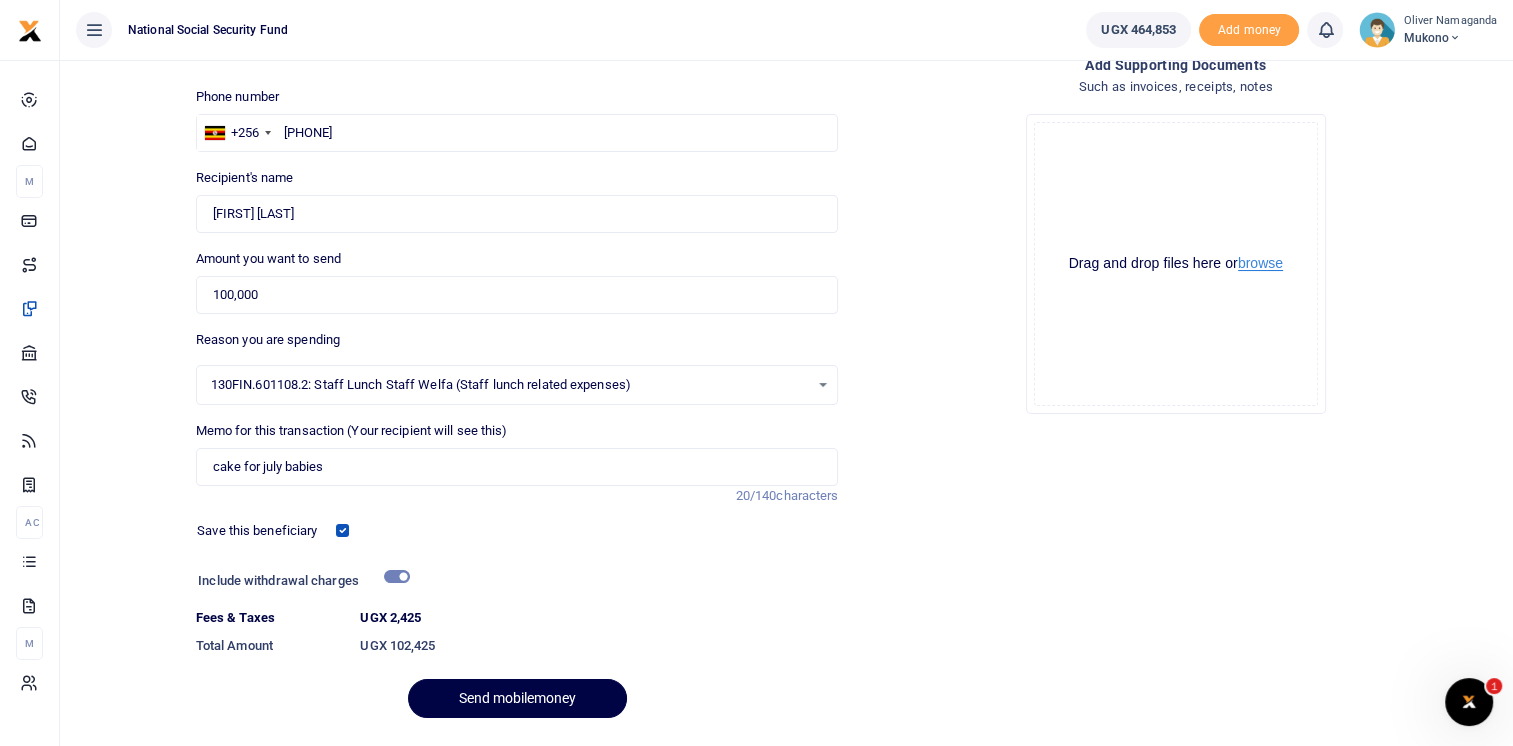 click on "browse" at bounding box center [1260, 263] 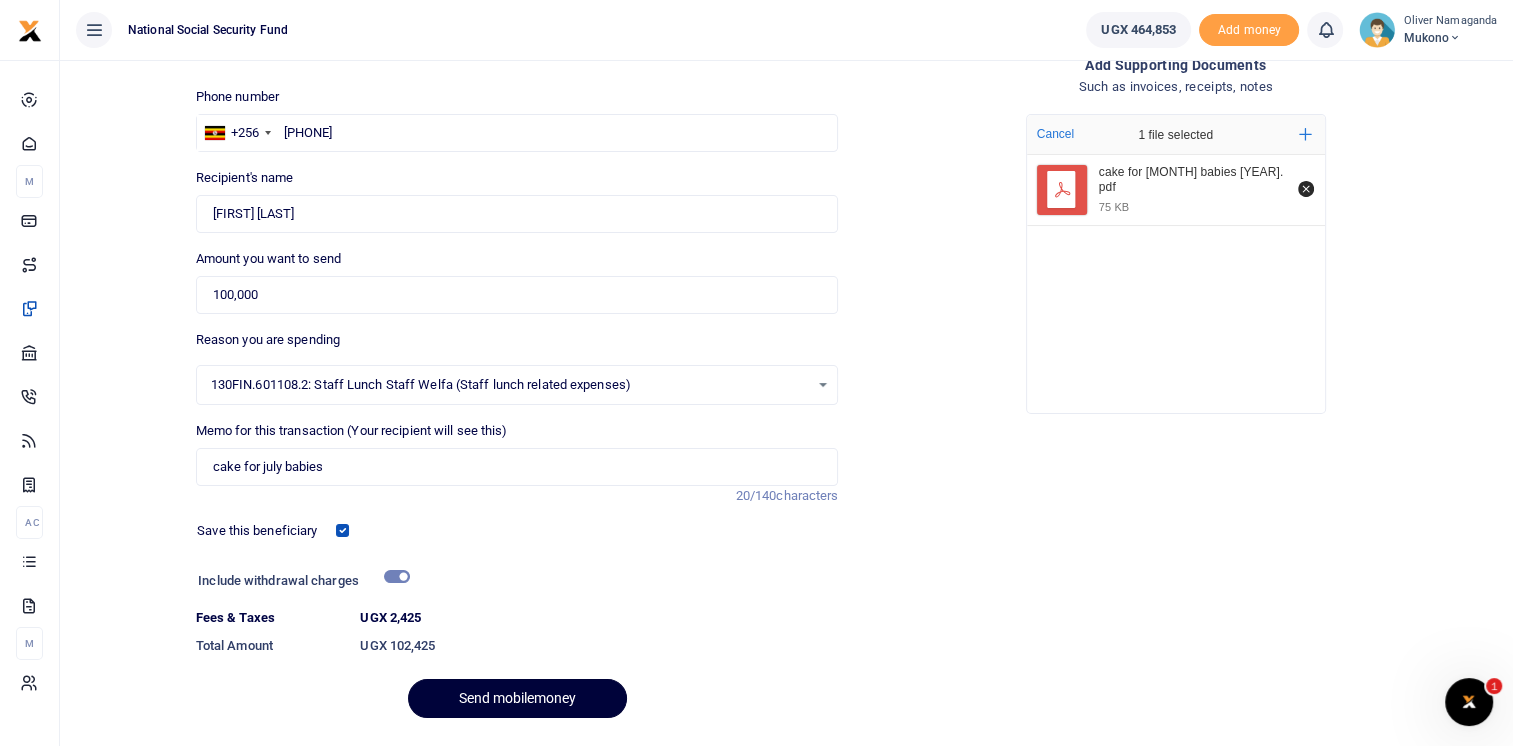 click on "Send mobilemoney" at bounding box center (517, 698) 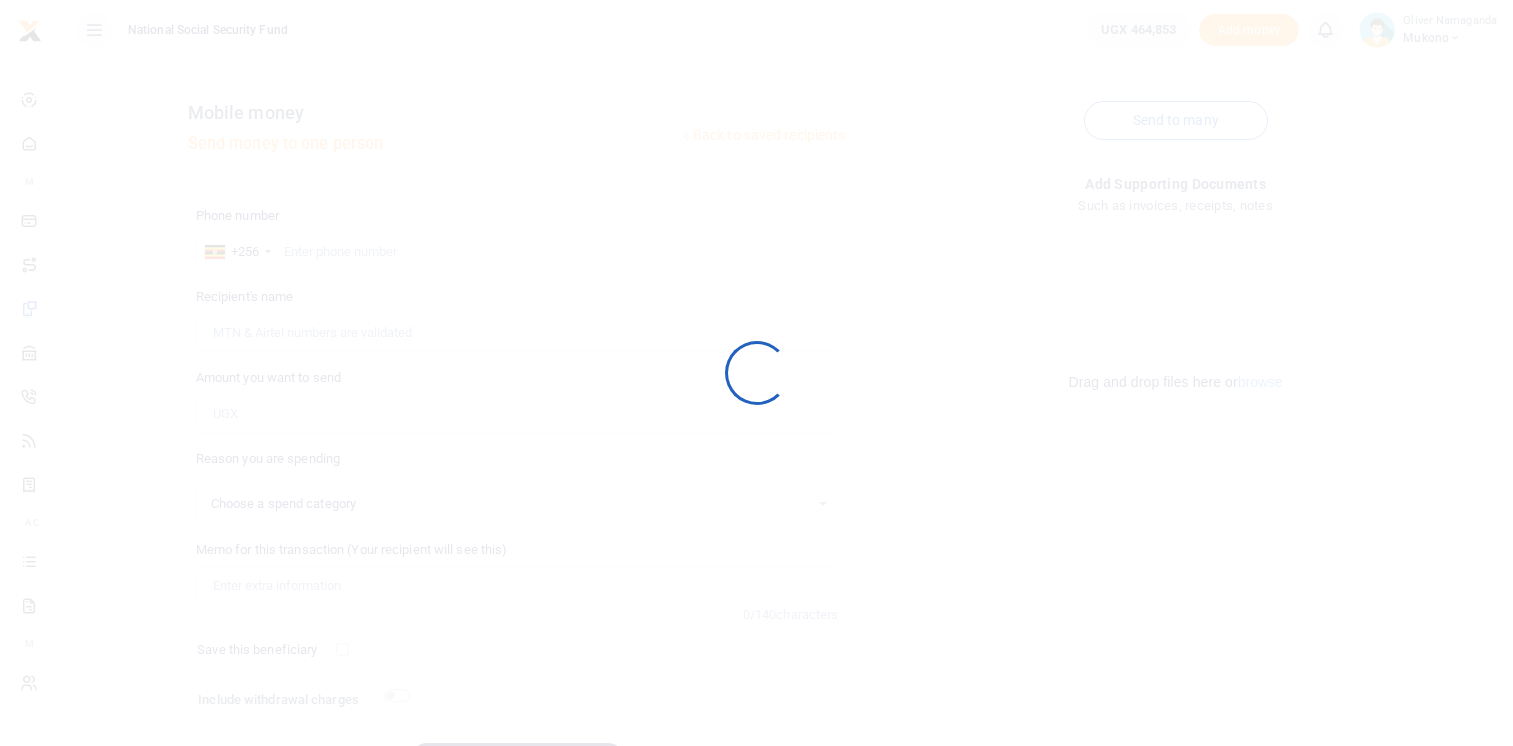 scroll, scrollTop: 119, scrollLeft: 0, axis: vertical 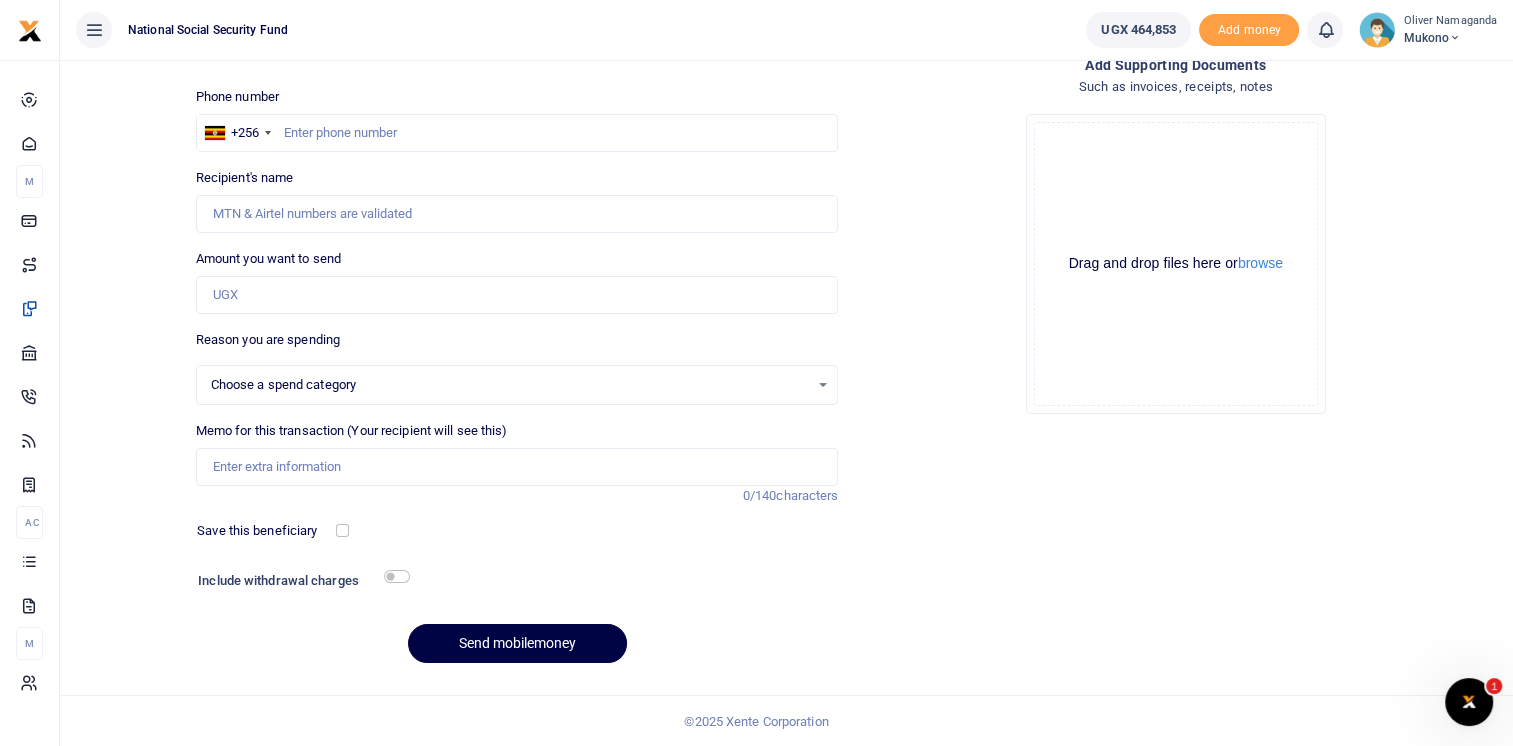 select 